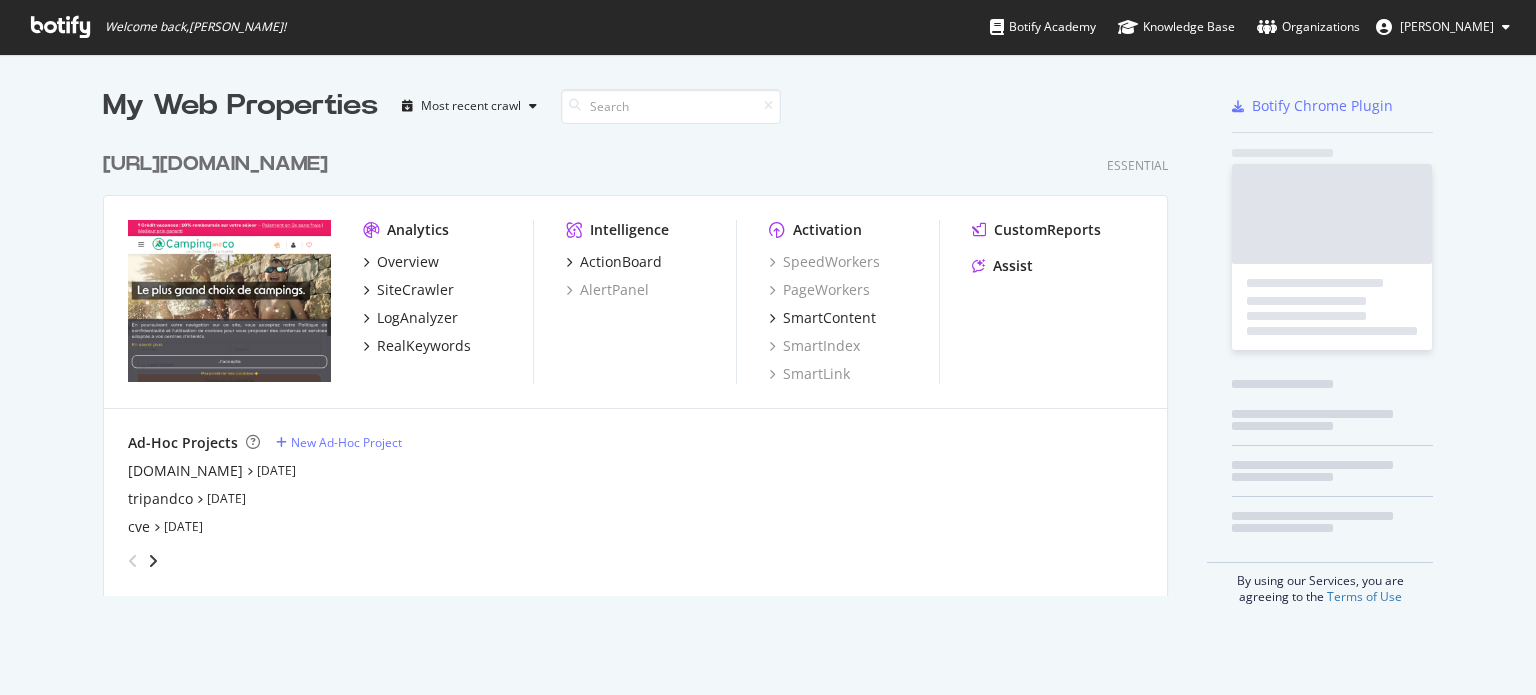 scroll, scrollTop: 0, scrollLeft: 0, axis: both 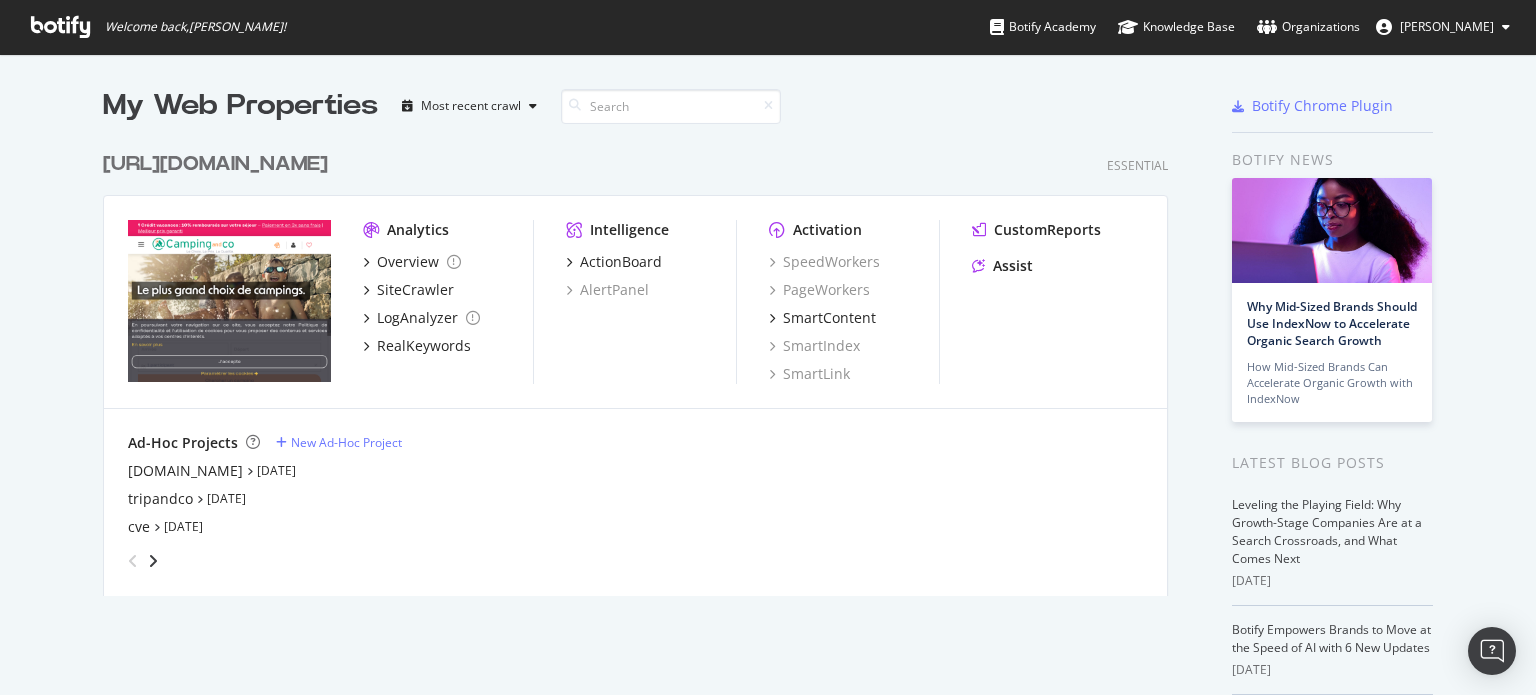 click on "[URL][DOMAIN_NAME]" at bounding box center [215, 164] 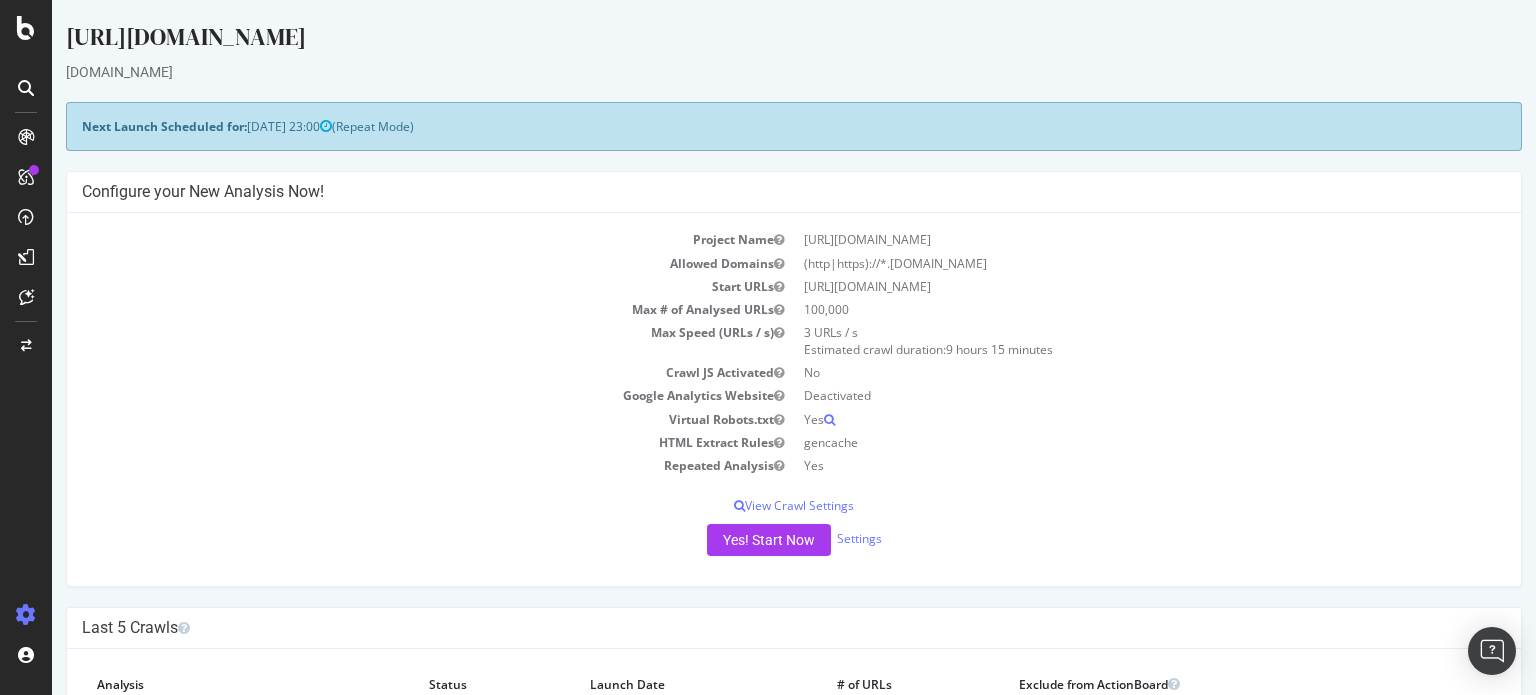 scroll, scrollTop: 0, scrollLeft: 0, axis: both 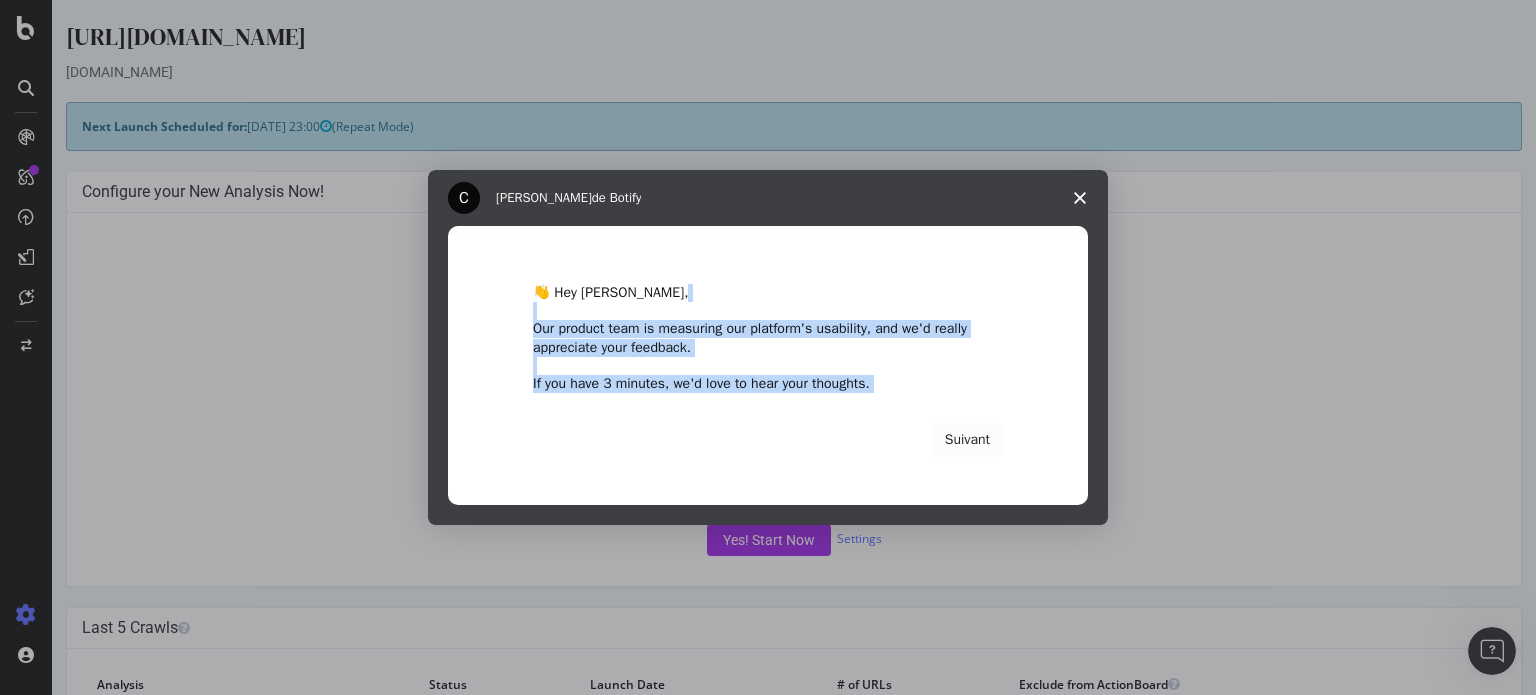 drag, startPoint x: 896, startPoint y: 398, endPoint x: 540, endPoint y: 316, distance: 365.32178 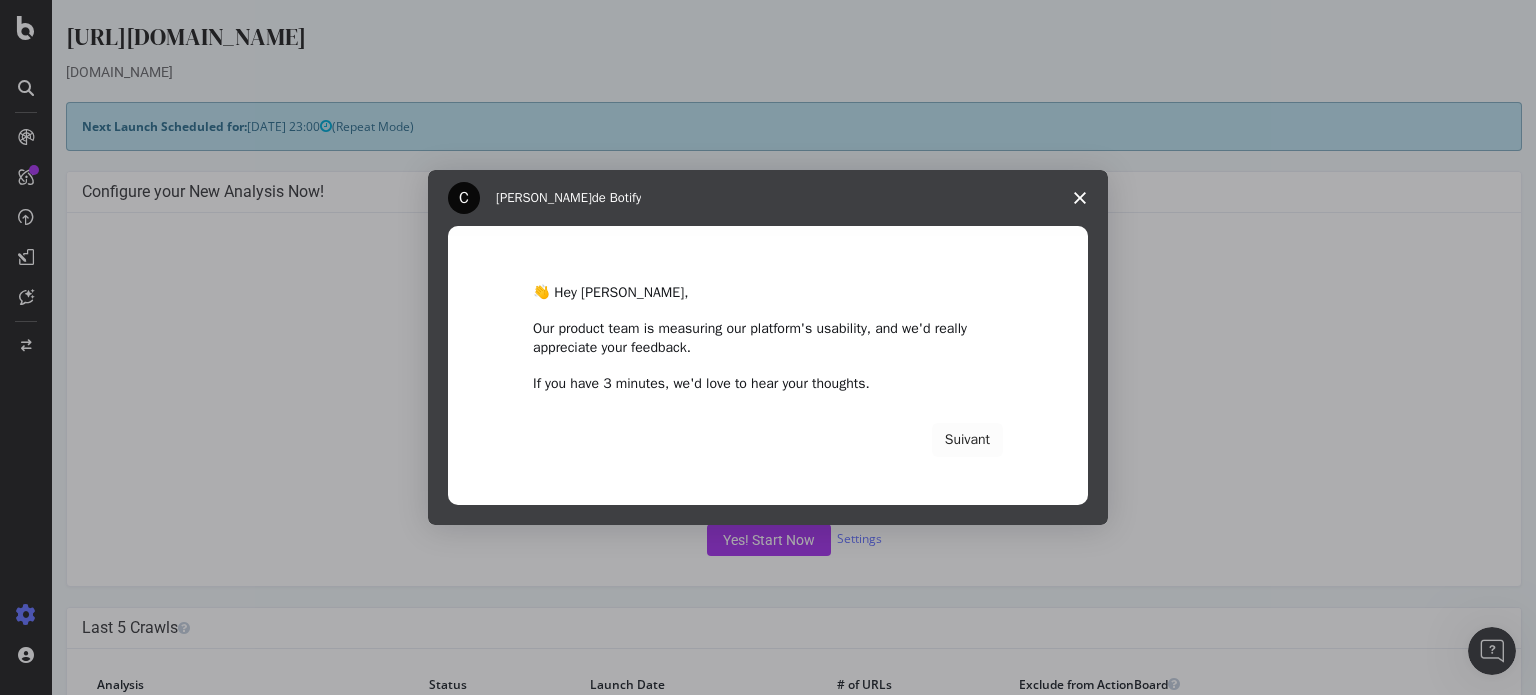 click at bounding box center [1080, 198] 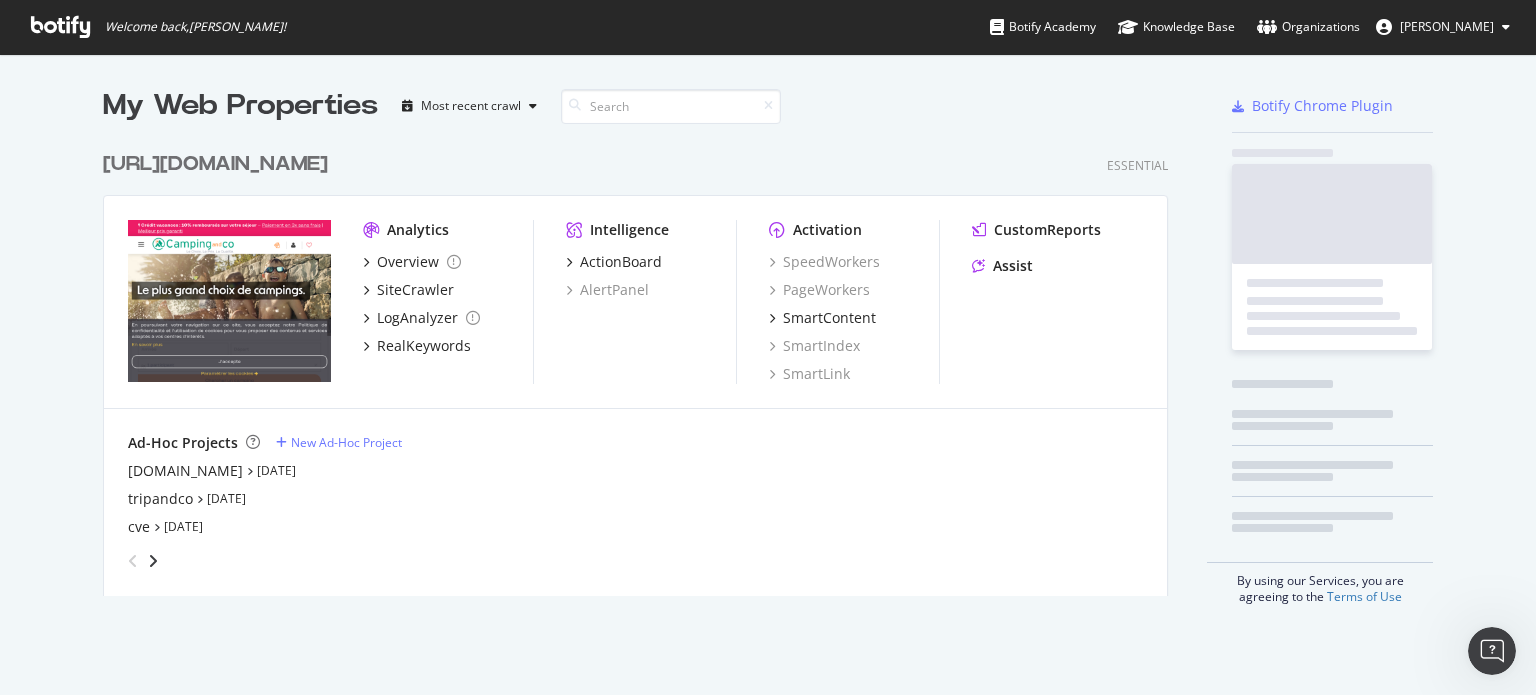 scroll, scrollTop: 16, scrollLeft: 16, axis: both 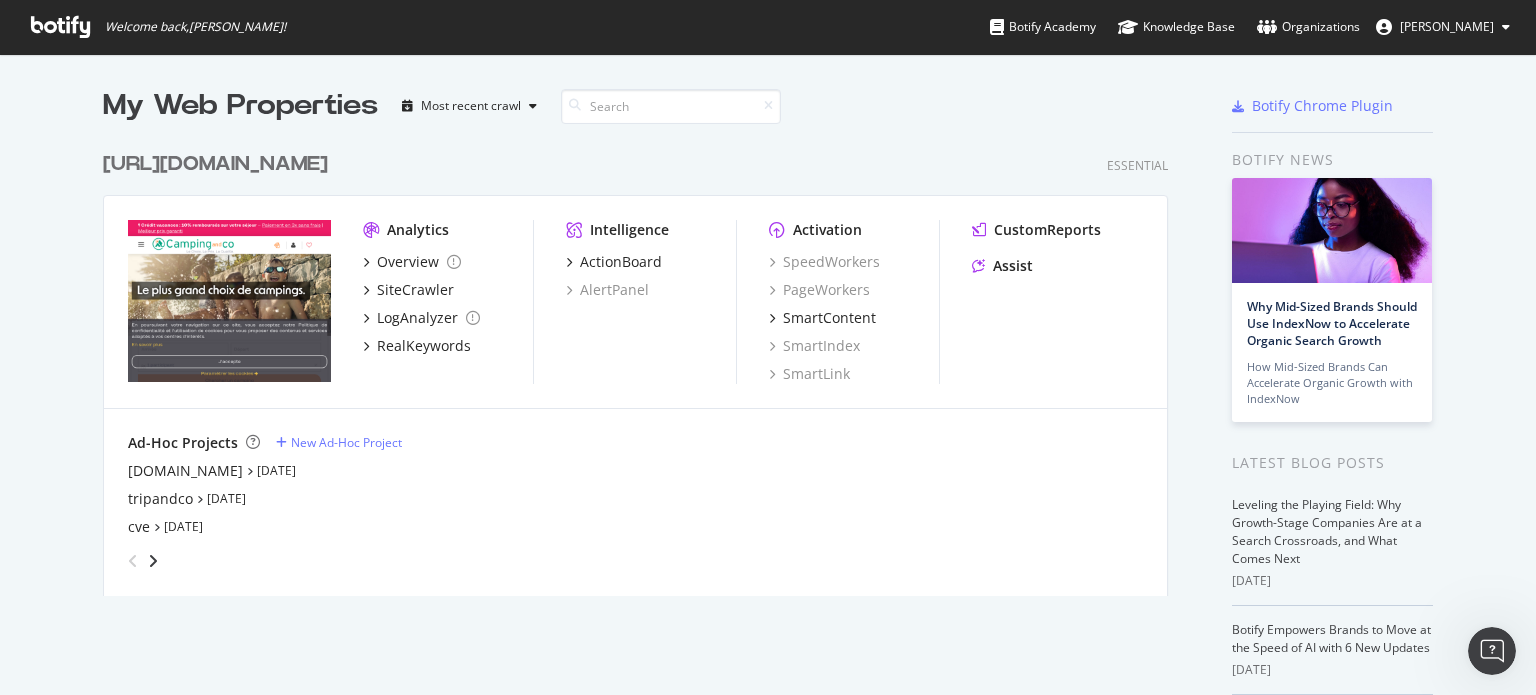 click on "[URL][DOMAIN_NAME]" at bounding box center [215, 164] 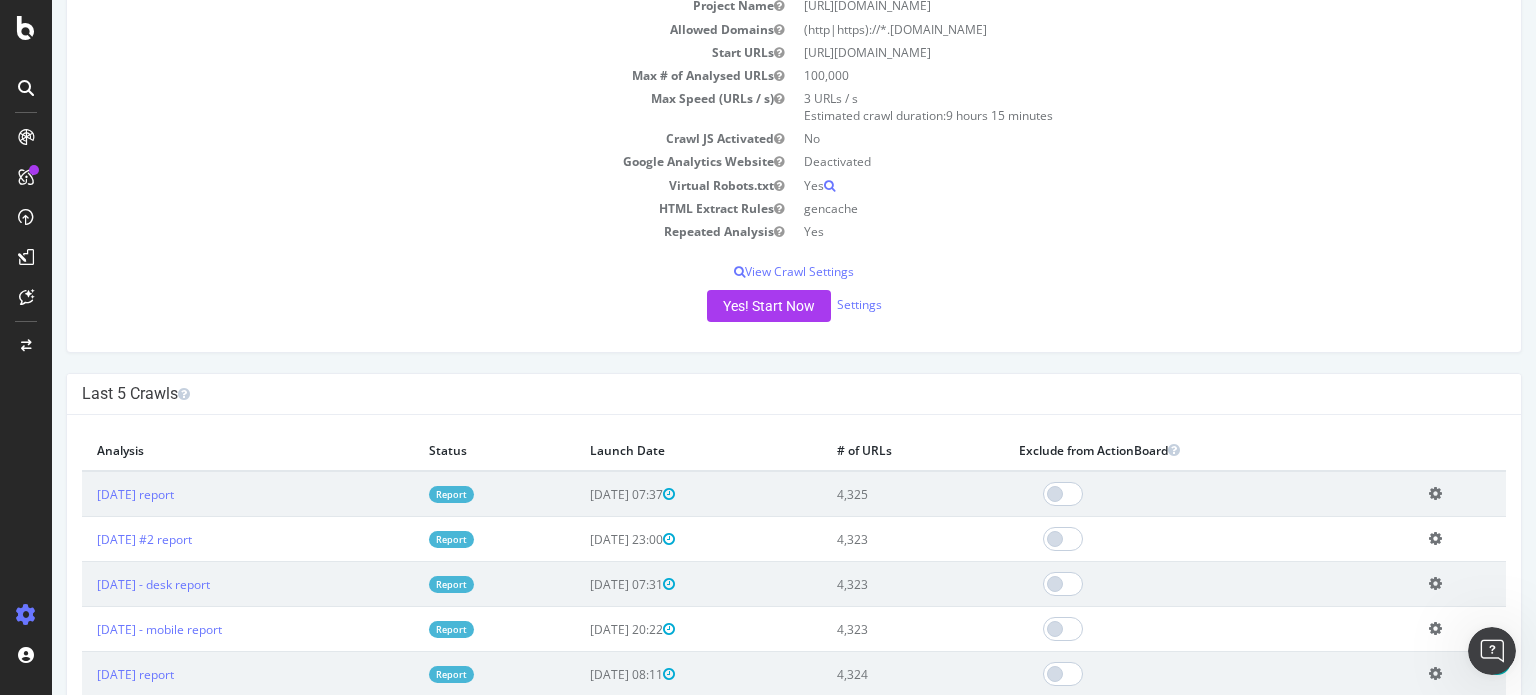 scroll, scrollTop: 200, scrollLeft: 0, axis: vertical 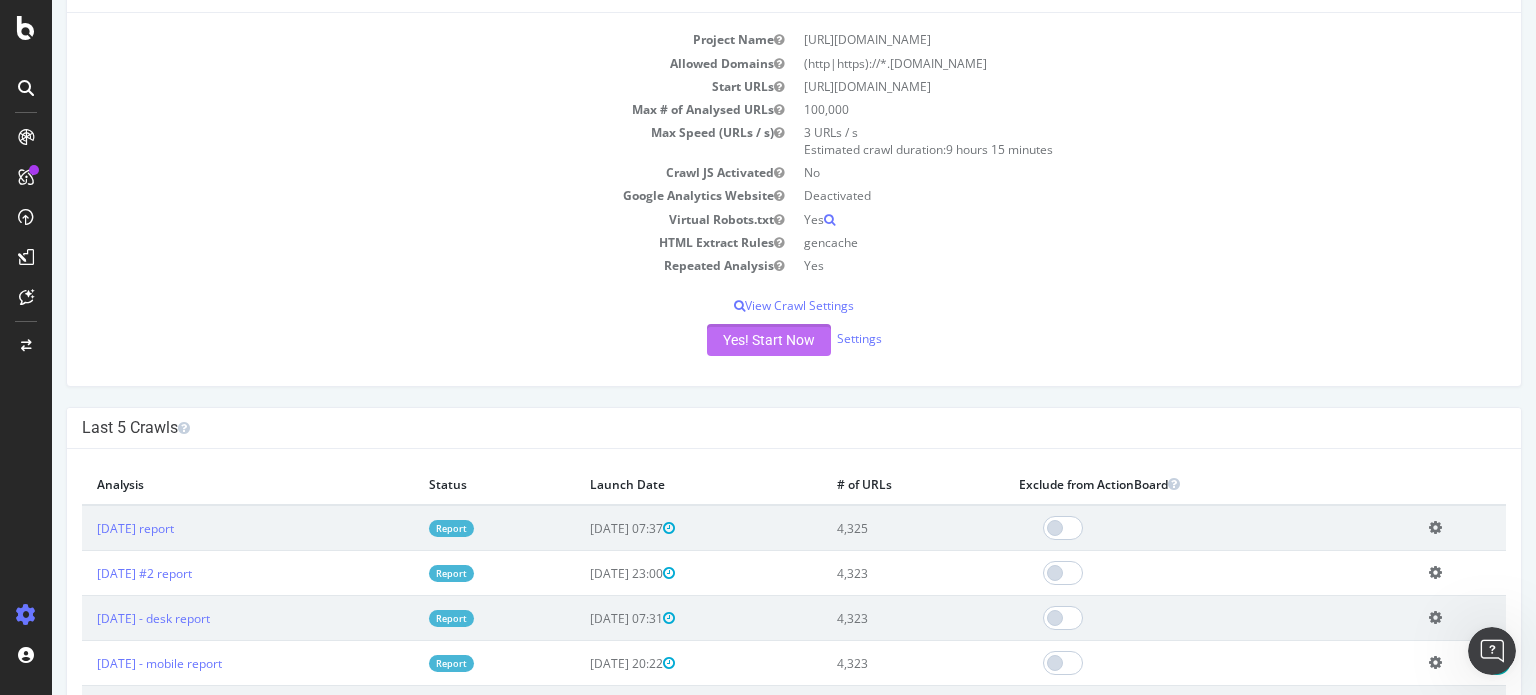 click on "Yes! Start Now" at bounding box center (769, 340) 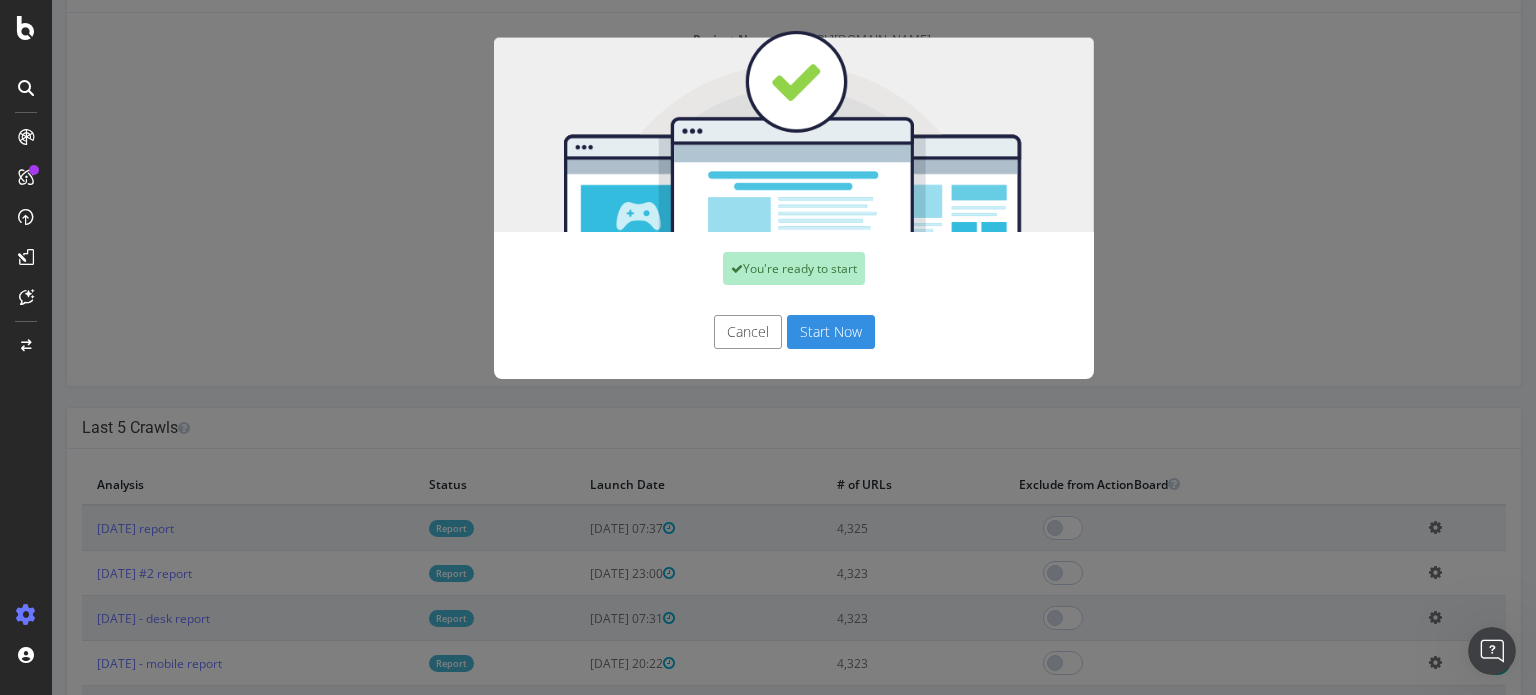 click on "Start Now" at bounding box center [831, 332] 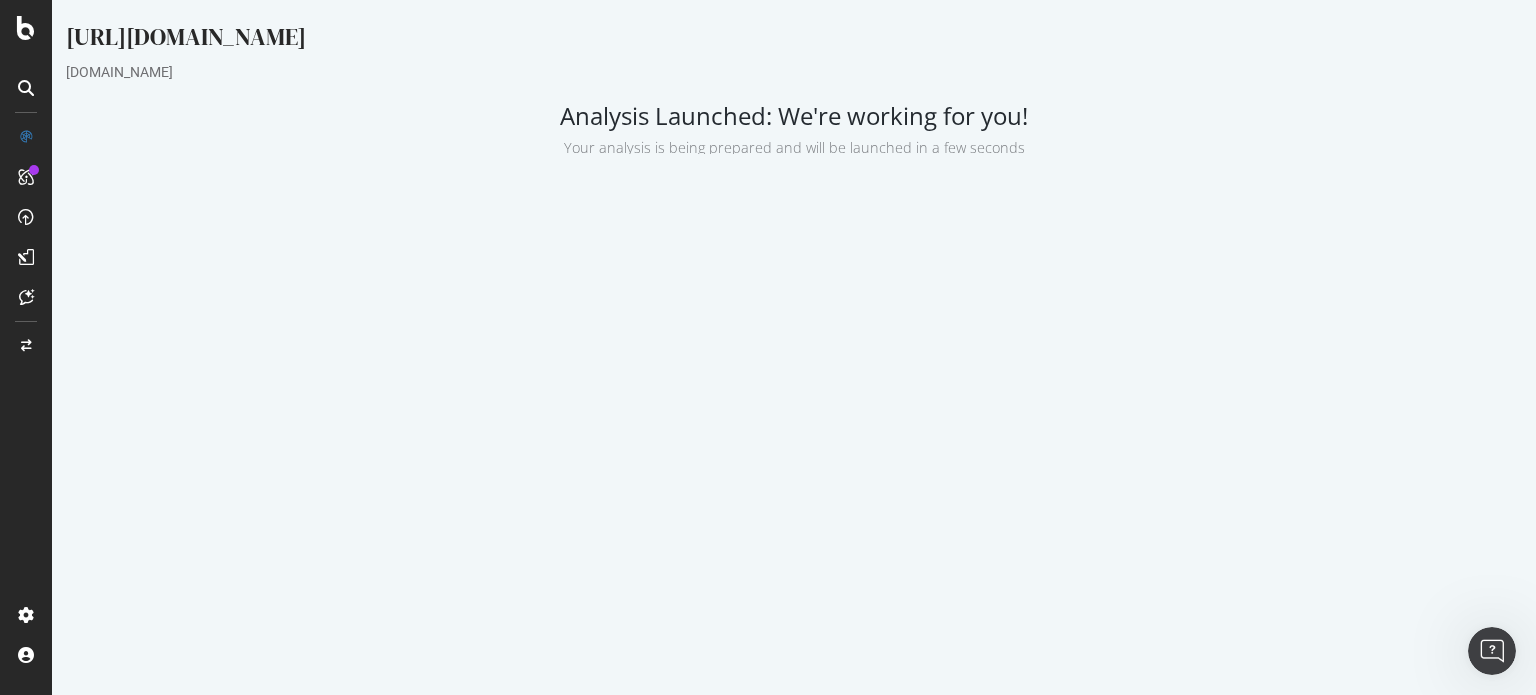 scroll, scrollTop: 0, scrollLeft: 0, axis: both 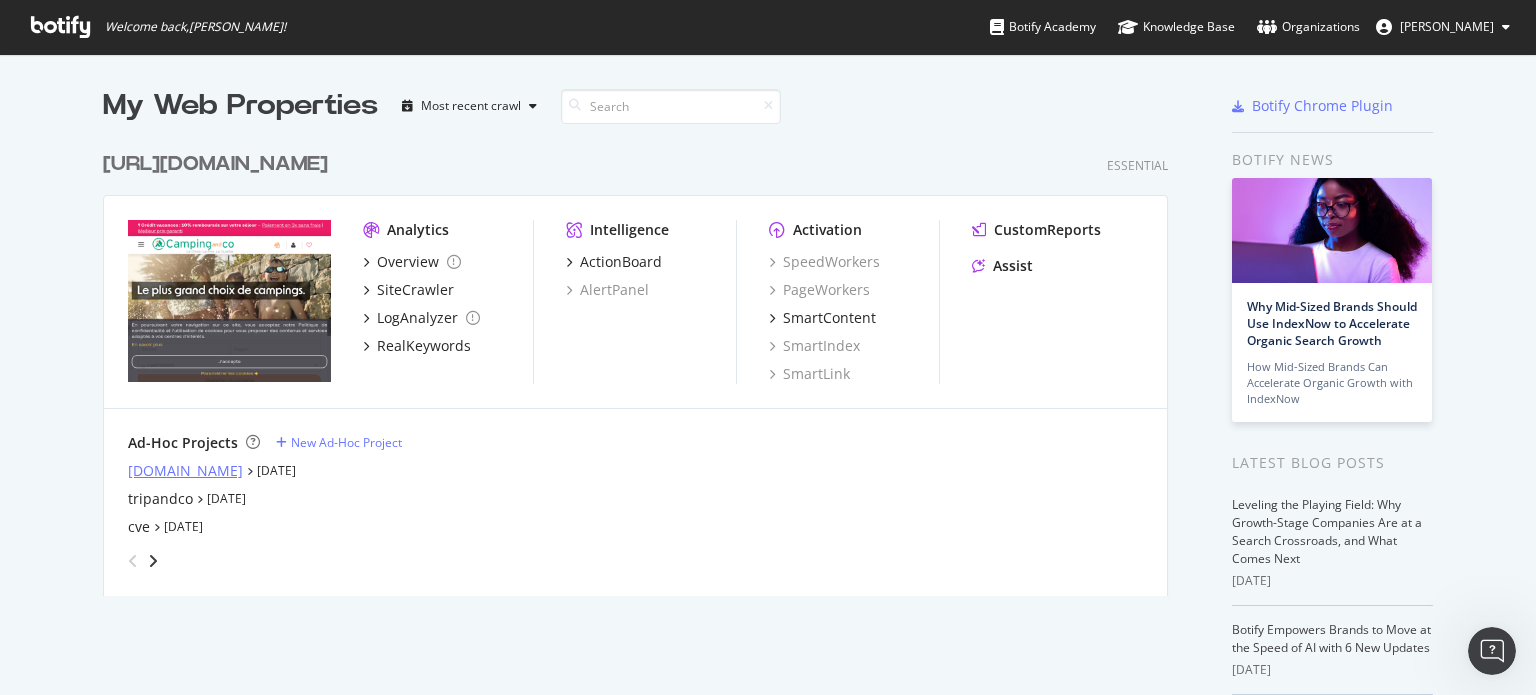 click on "[DOMAIN_NAME]" at bounding box center (185, 471) 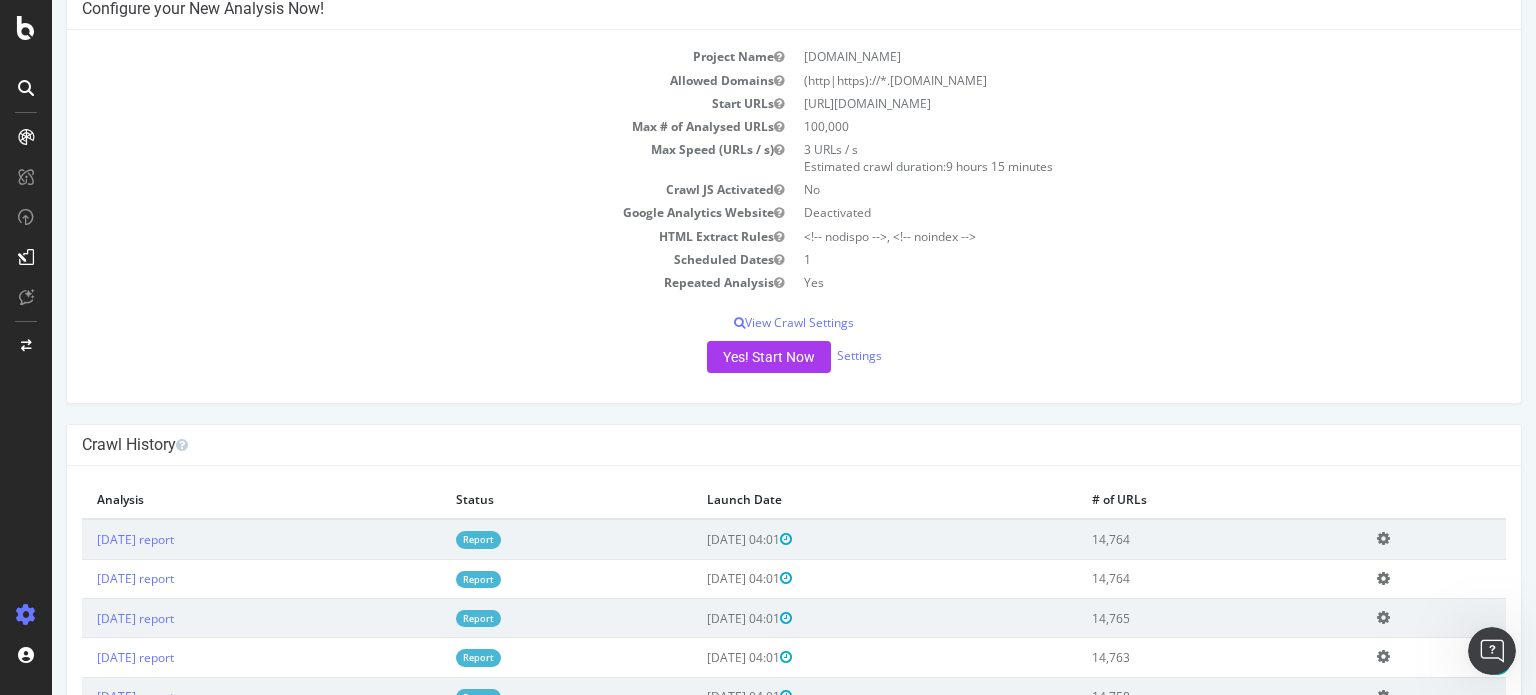 scroll, scrollTop: 400, scrollLeft: 0, axis: vertical 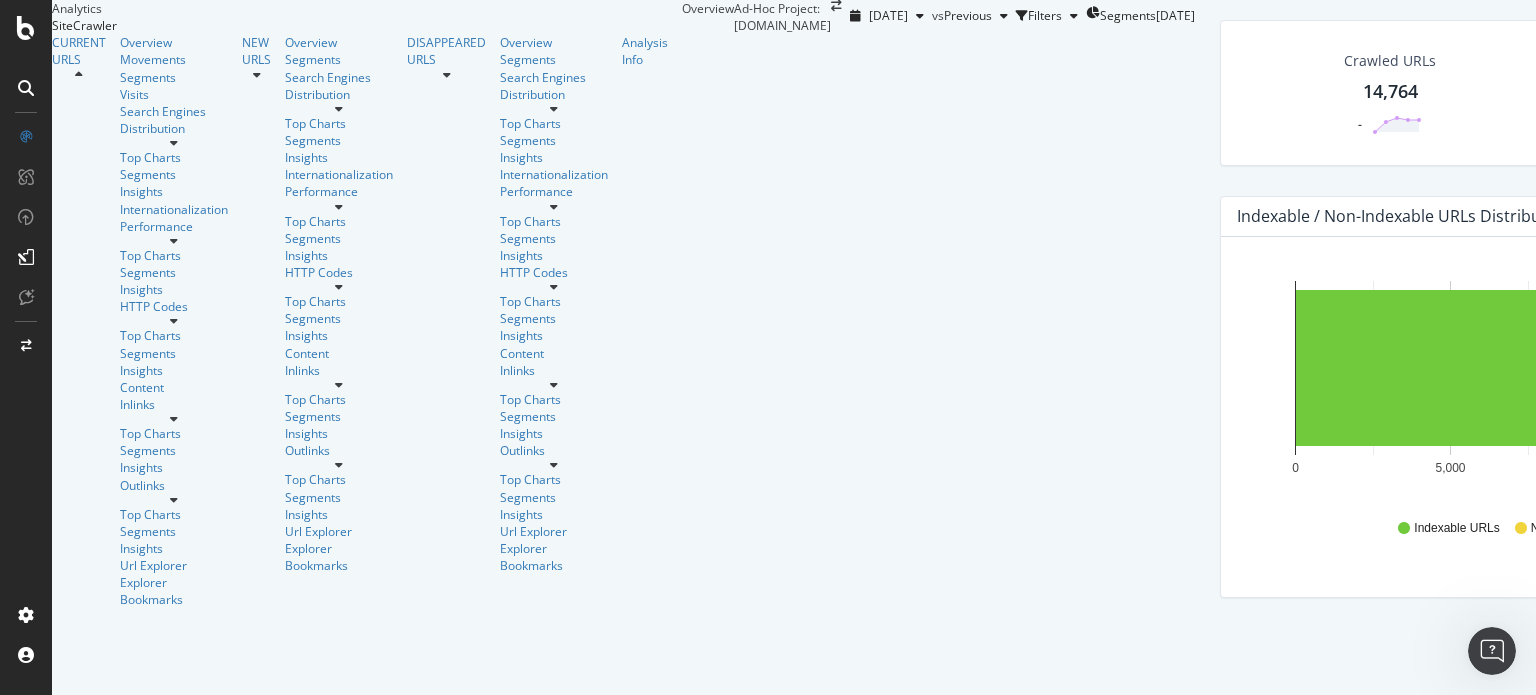 click on "Non-Indexable URLs" at bounding box center [1938, 348] 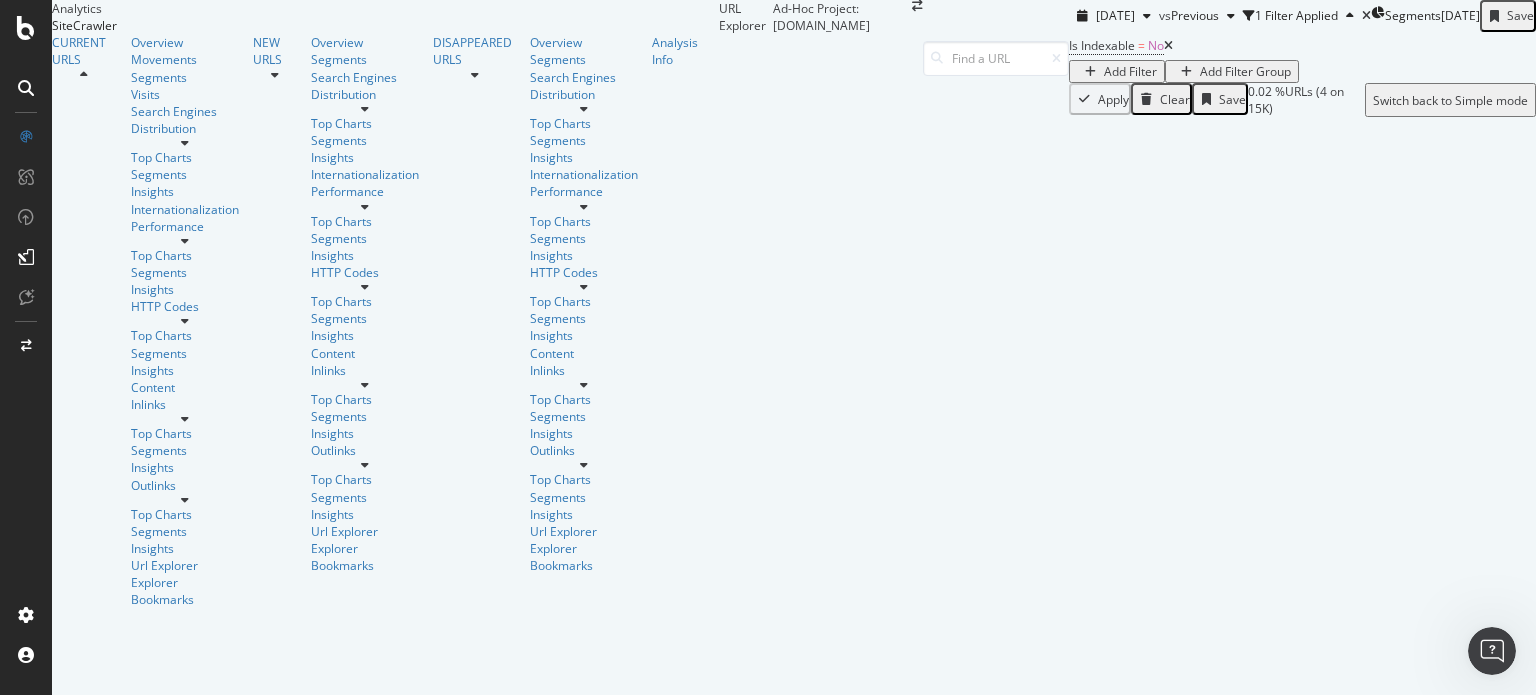 scroll, scrollTop: 0, scrollLeft: 0, axis: both 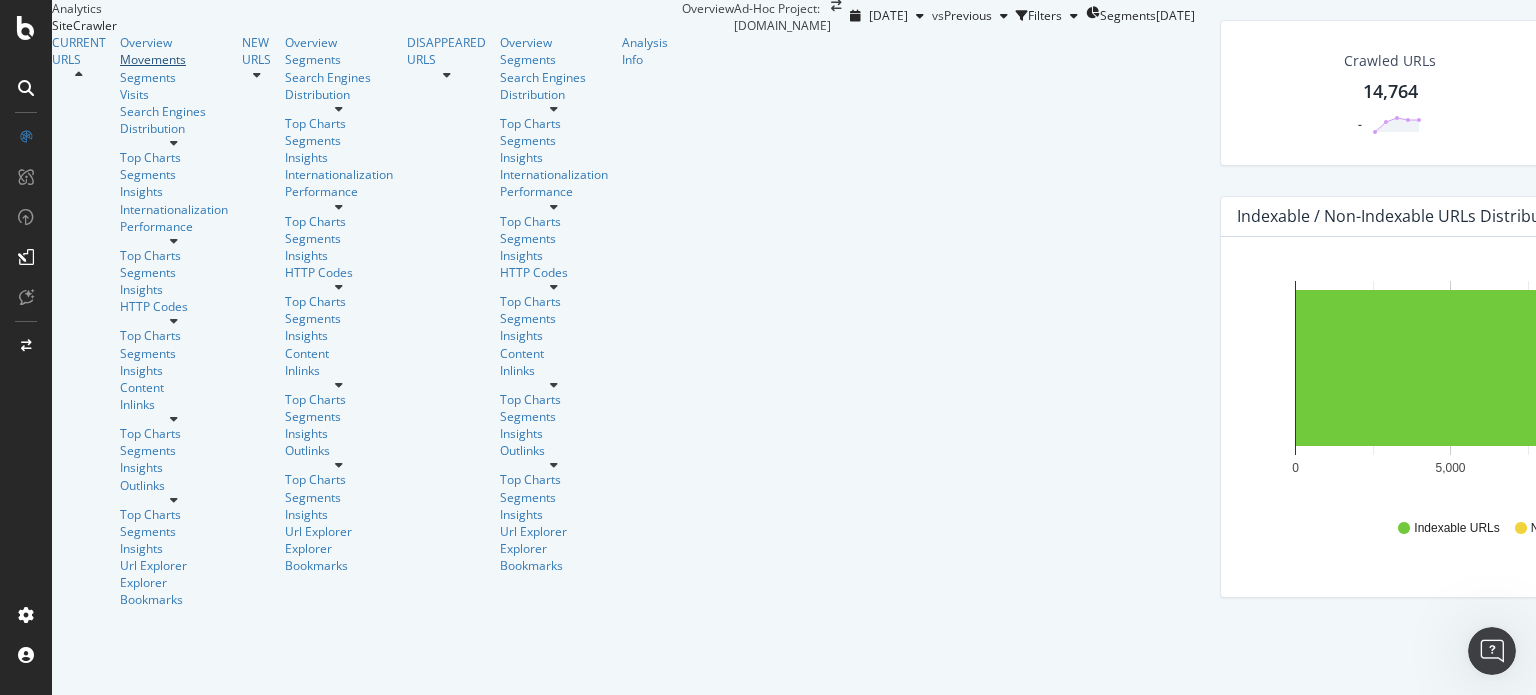 click on "Movements" at bounding box center (174, 59) 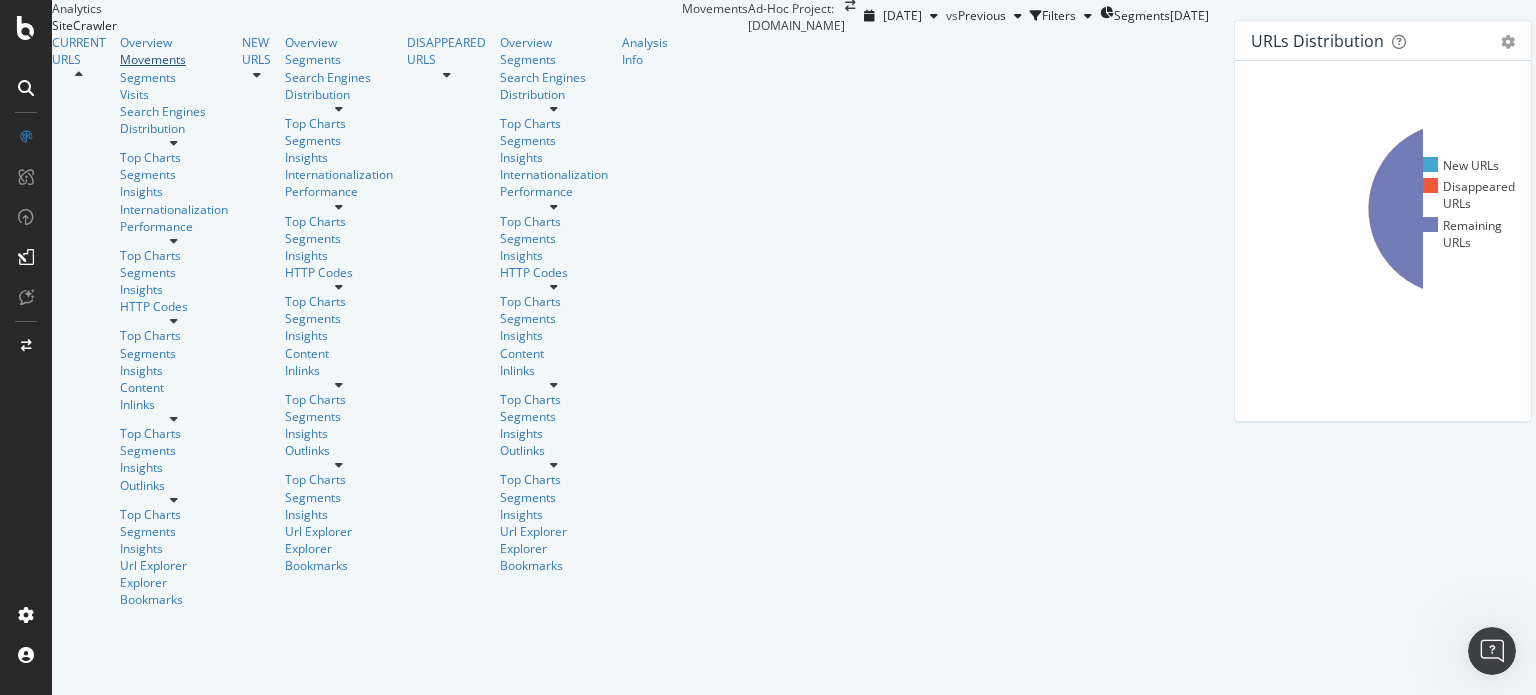 scroll, scrollTop: 200, scrollLeft: 0, axis: vertical 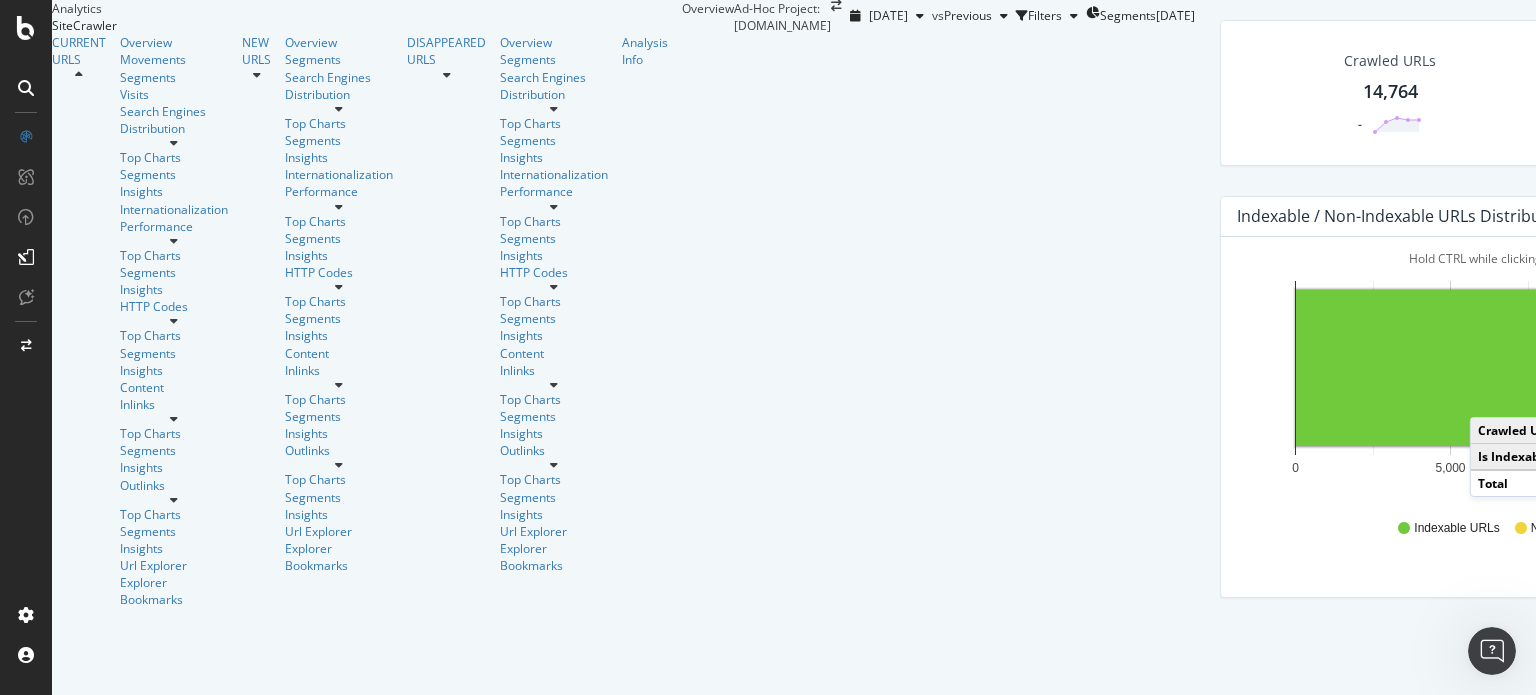 click on "Non-Indexable URLs" at bounding box center [1938, 348] 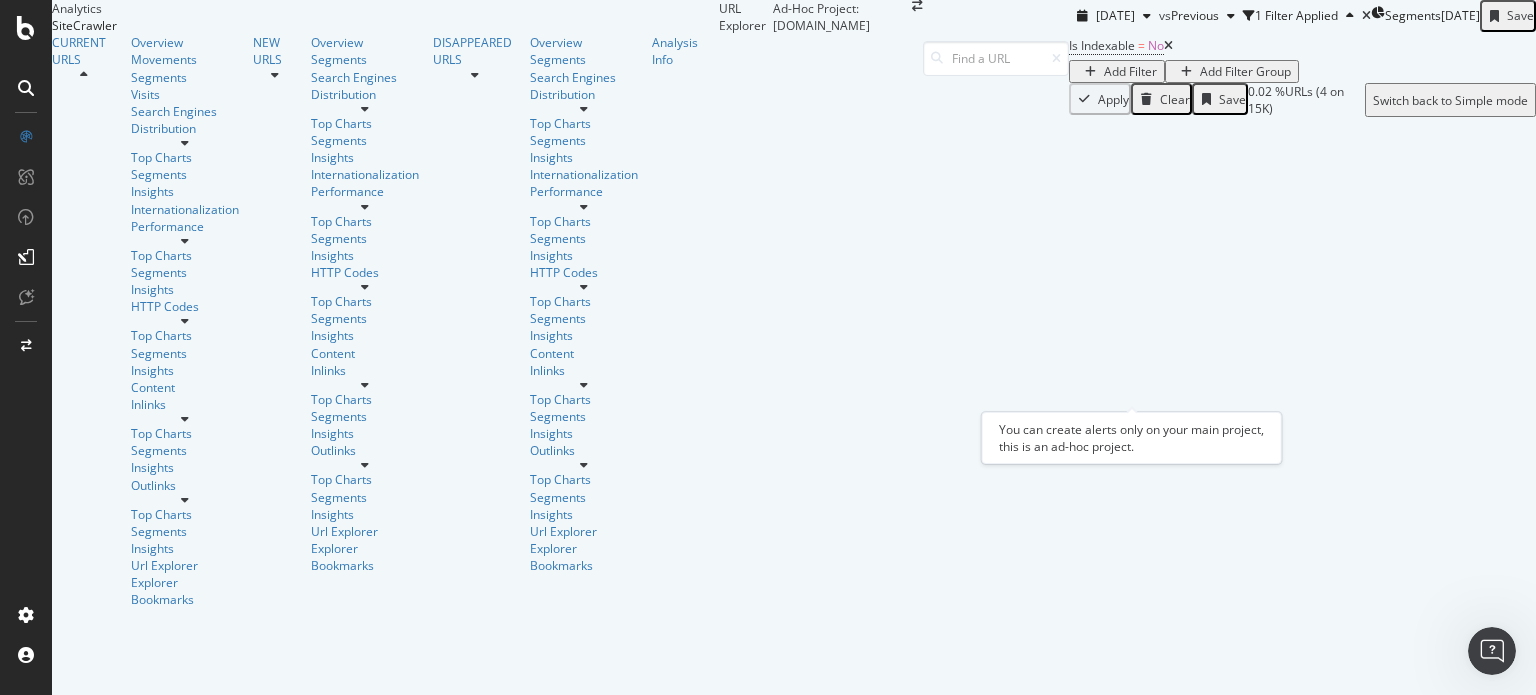 scroll, scrollTop: 0, scrollLeft: 0, axis: both 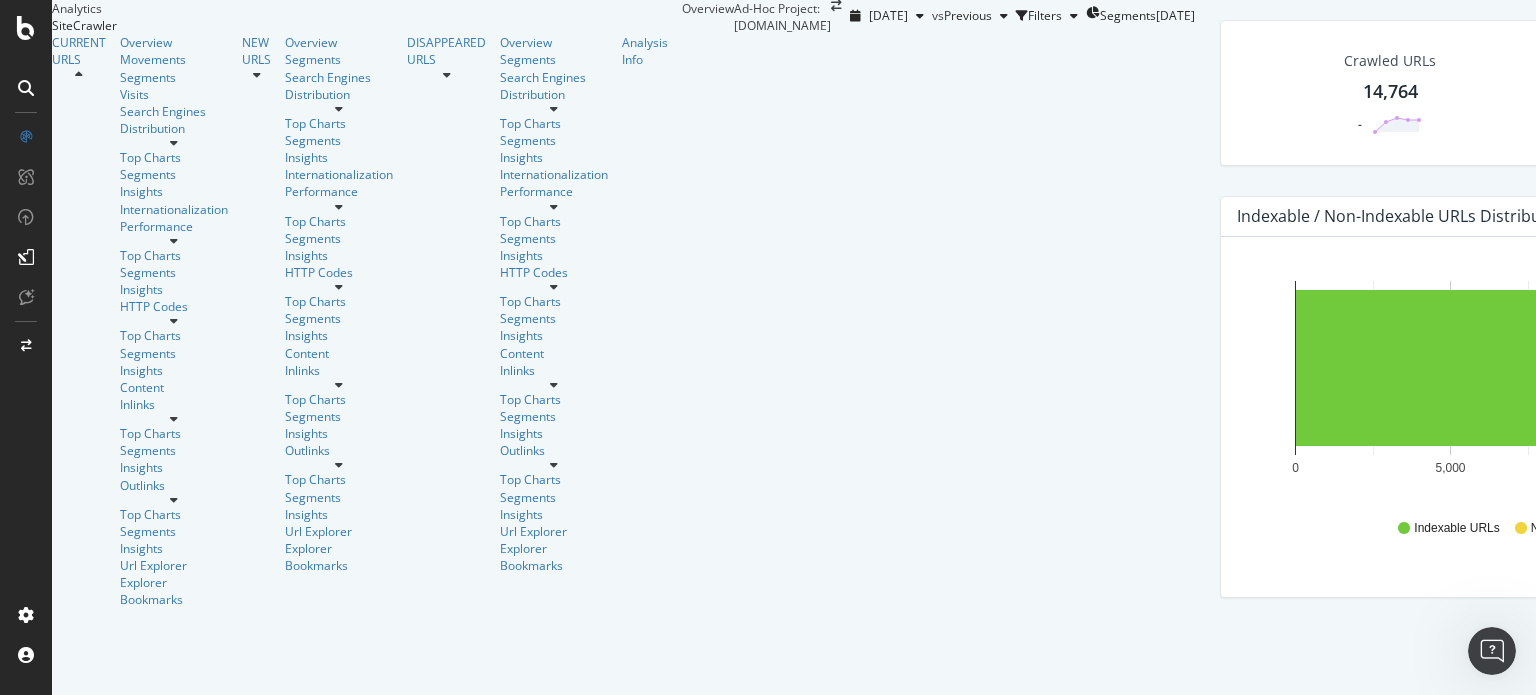 click on "Non-Indexable URLs" at bounding box center [1968, 349] 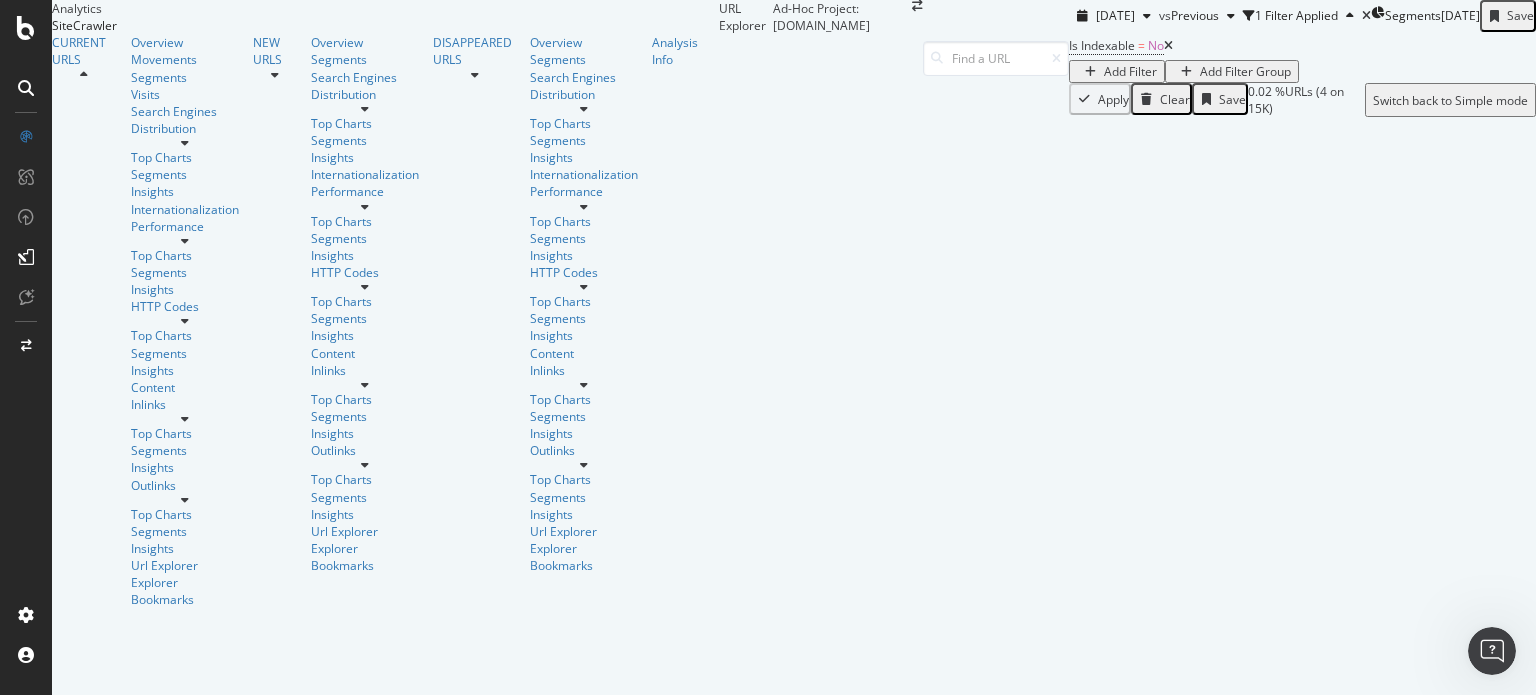 scroll, scrollTop: 0, scrollLeft: 0, axis: both 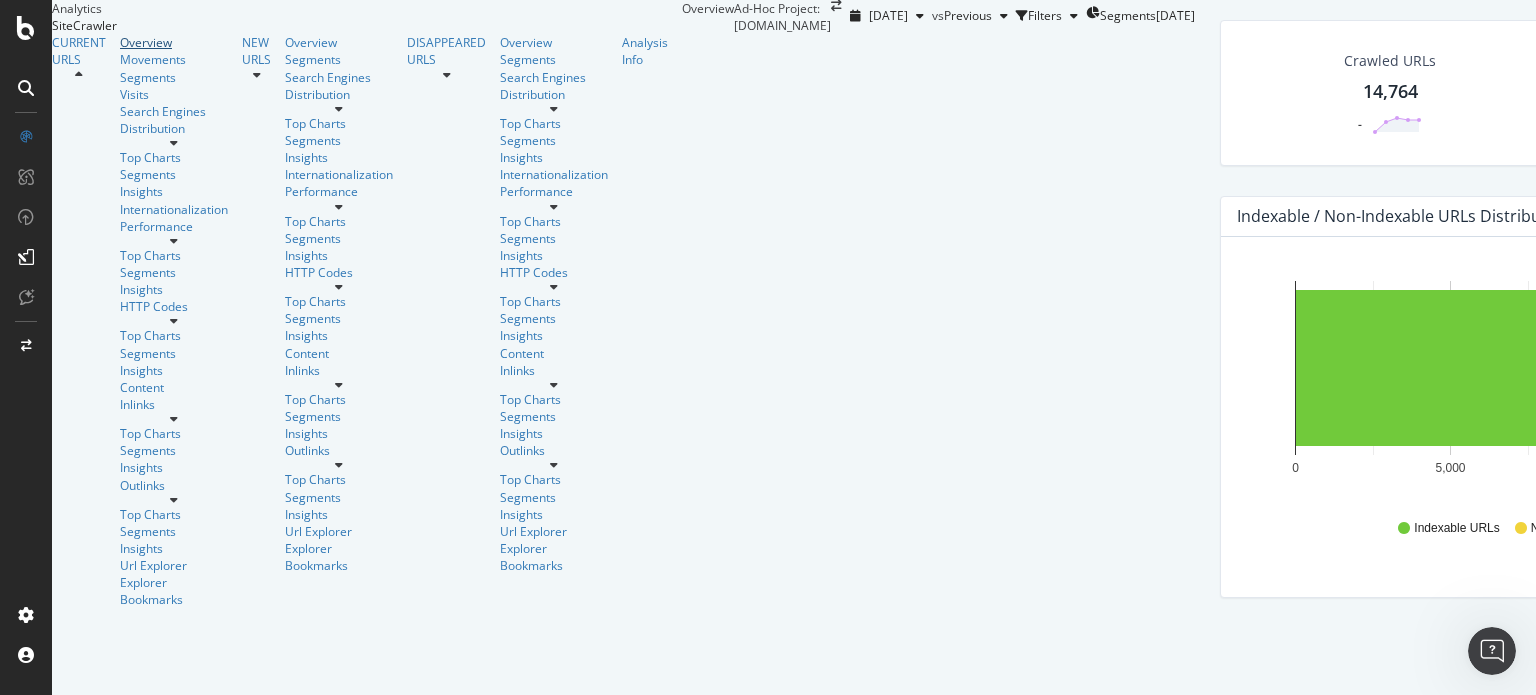 click on "Overview" at bounding box center [174, 42] 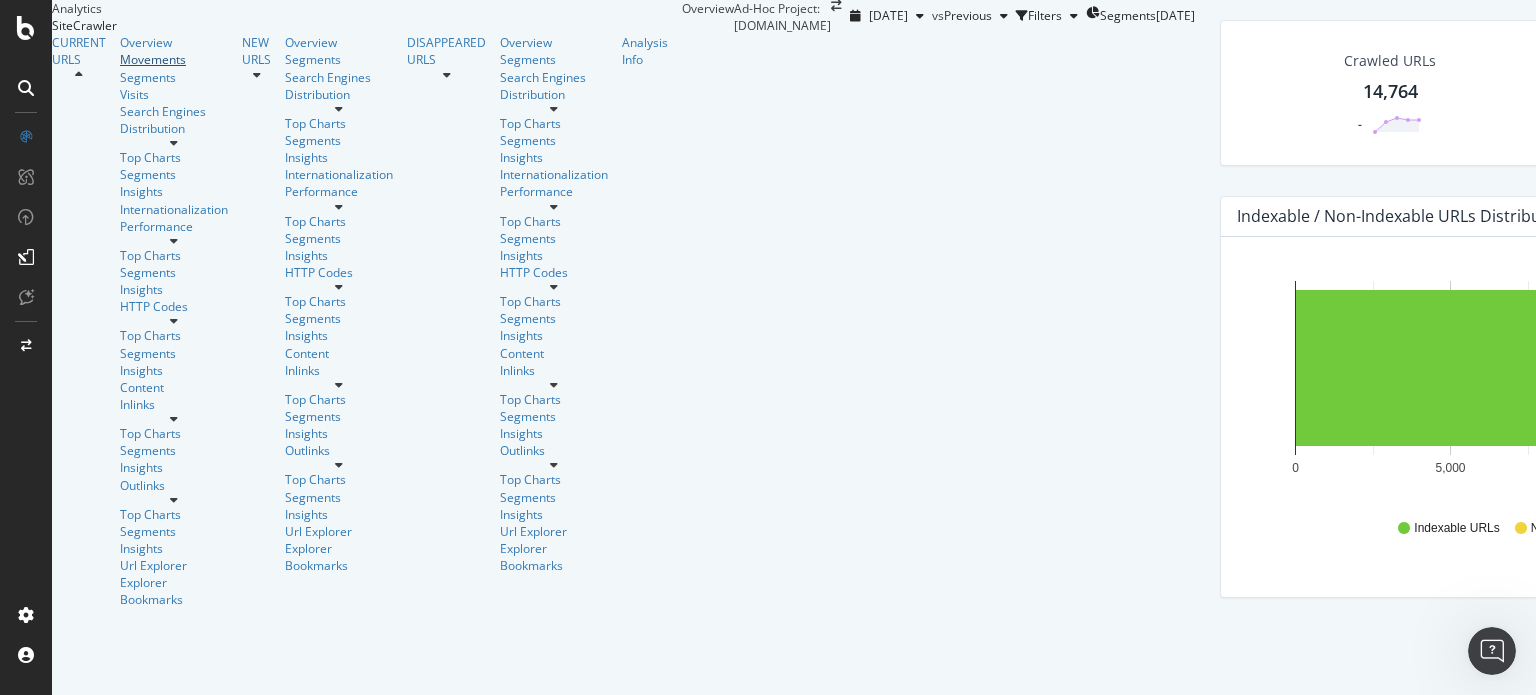 click on "Movements" at bounding box center [174, 59] 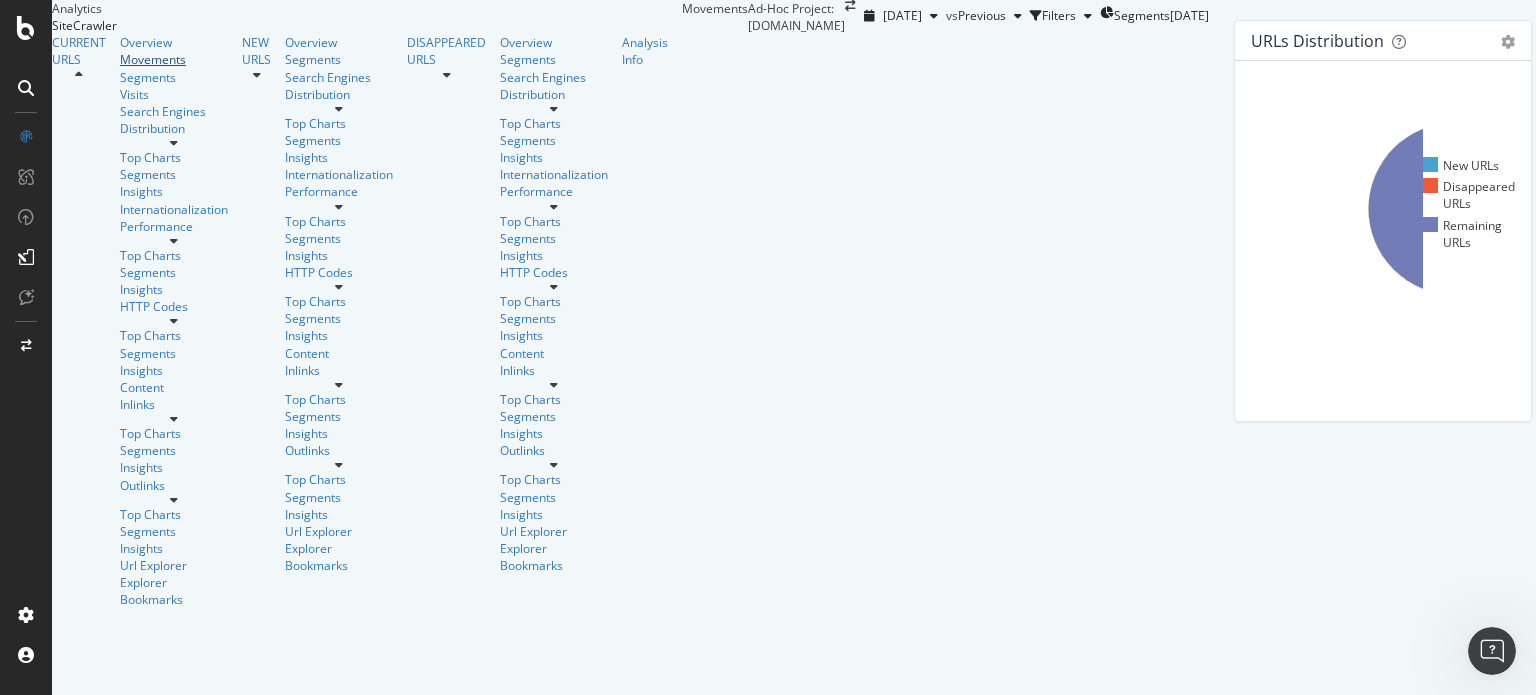 scroll, scrollTop: 0, scrollLeft: 0, axis: both 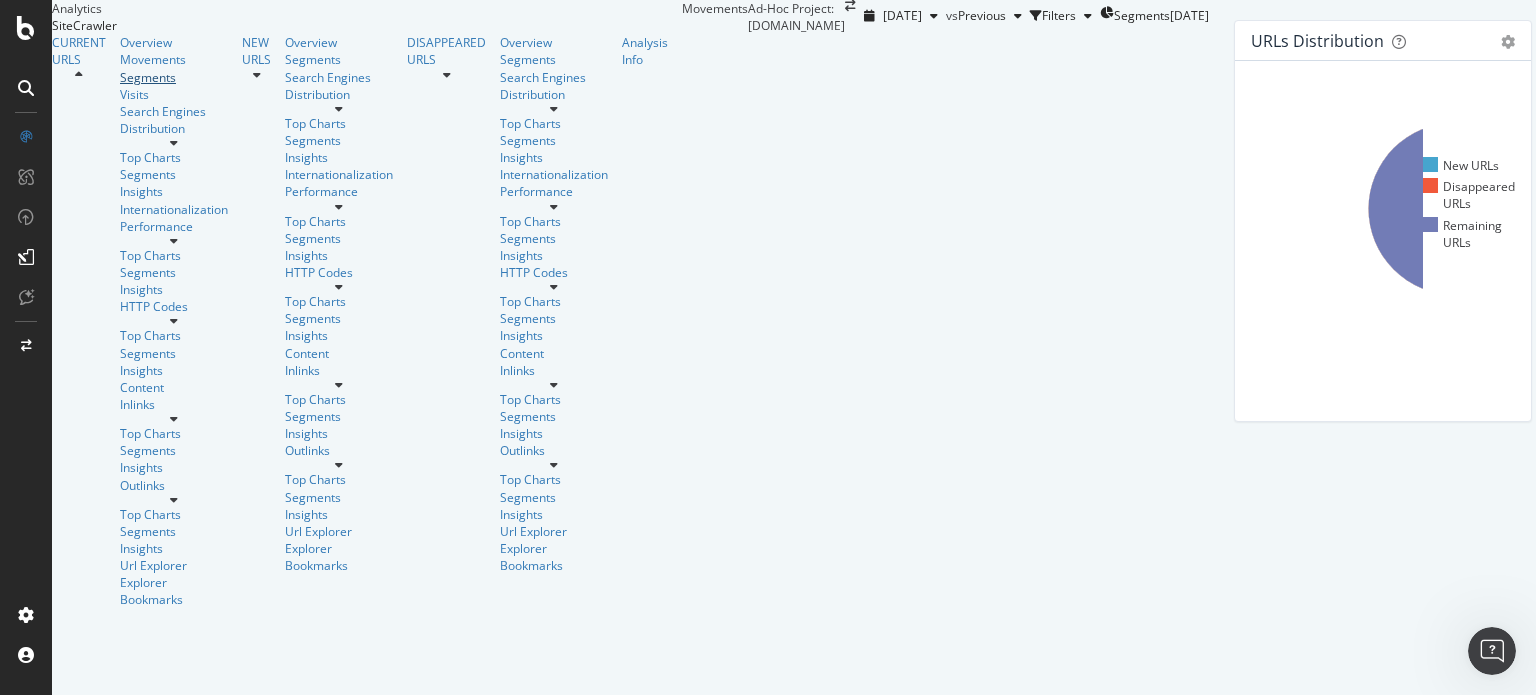 click on "Segments" at bounding box center [174, 77] 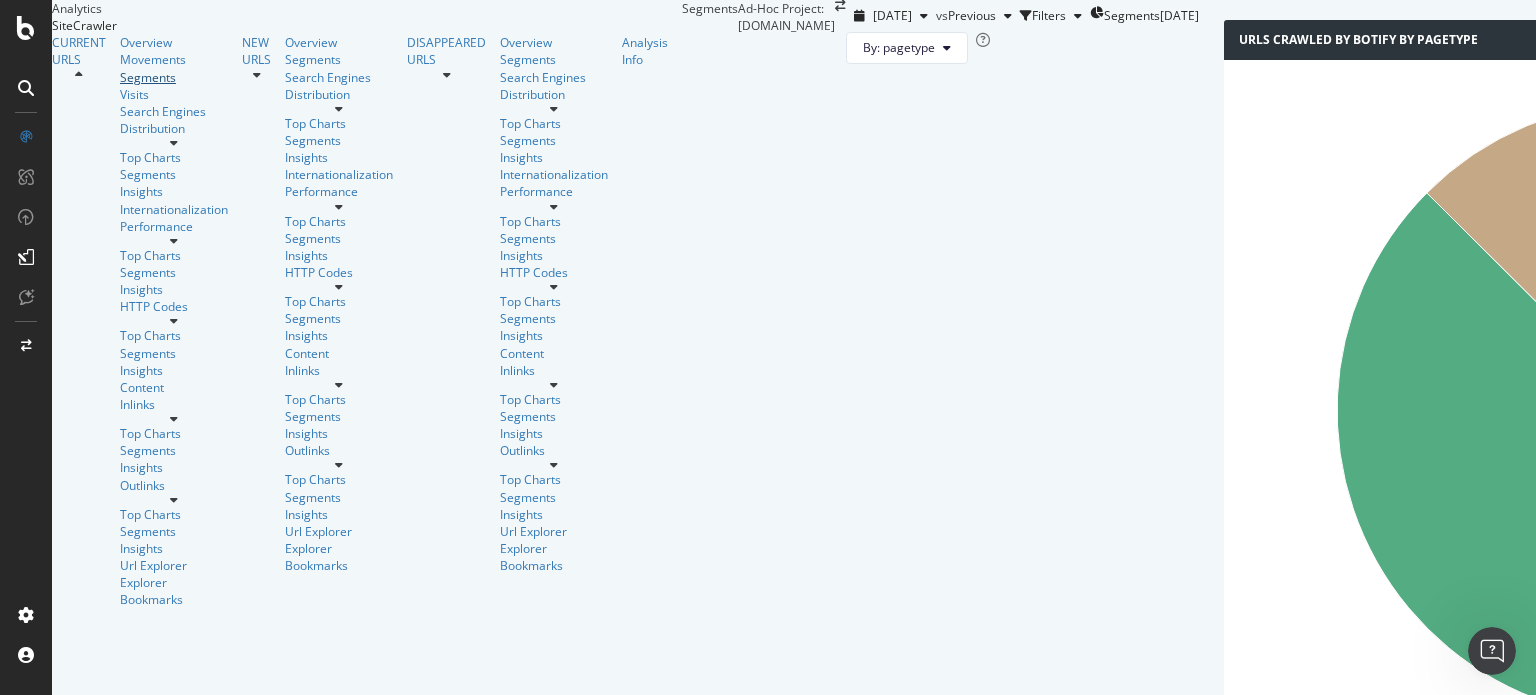 scroll, scrollTop: 600, scrollLeft: 0, axis: vertical 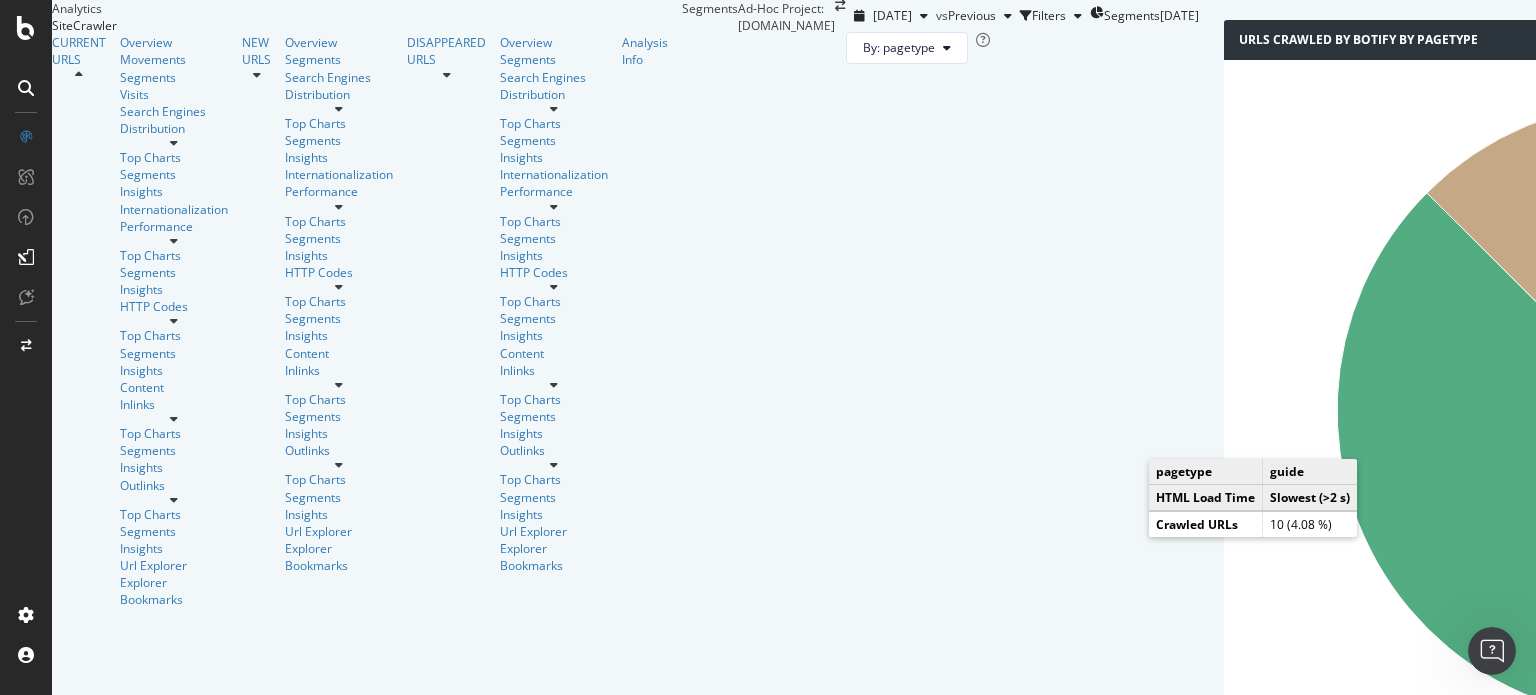 click 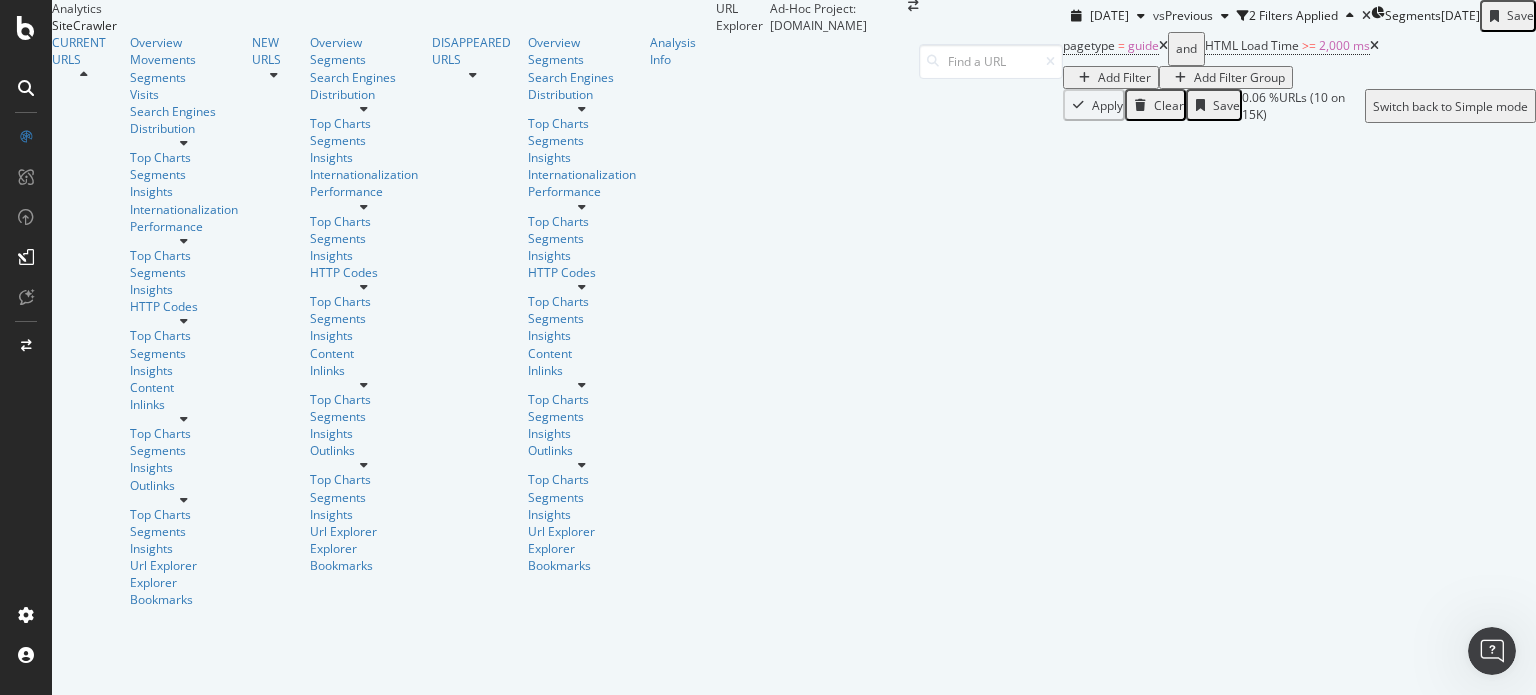 scroll, scrollTop: 403, scrollLeft: 0, axis: vertical 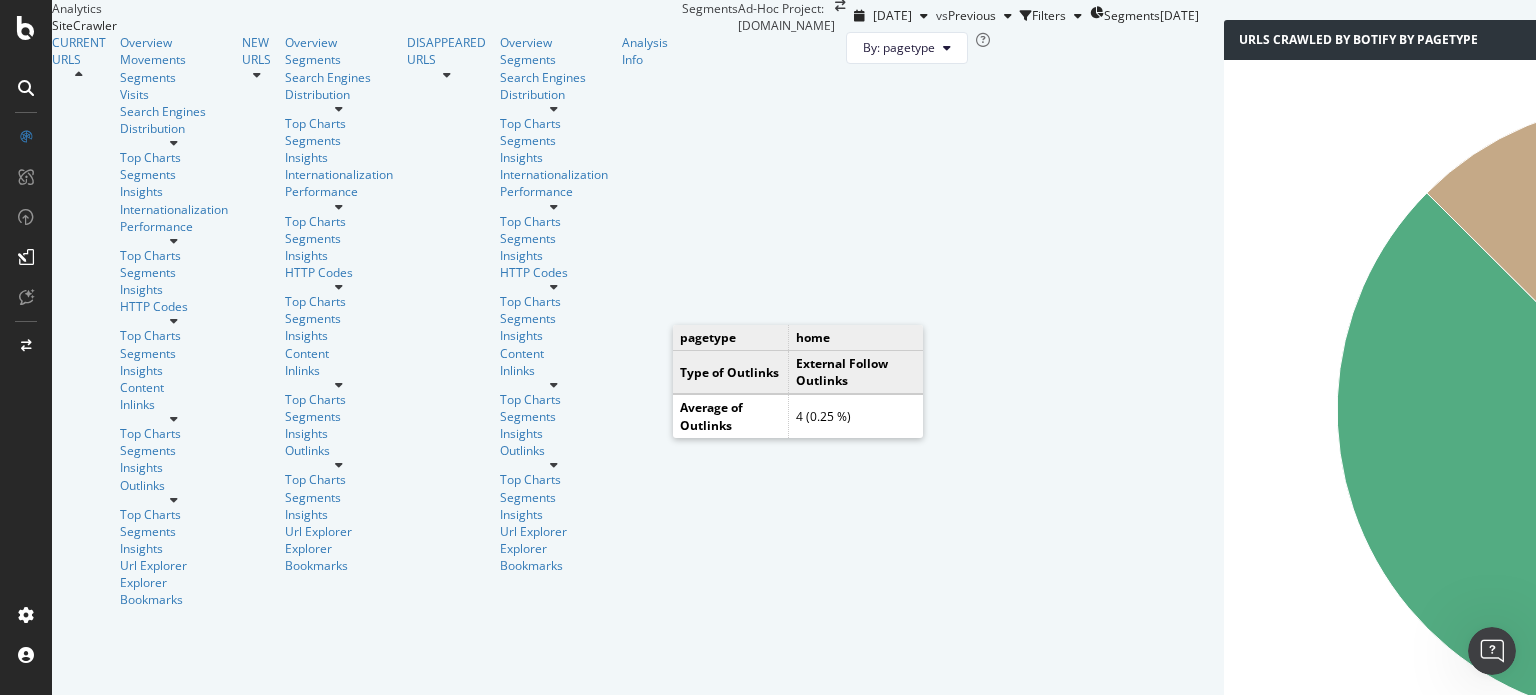 click 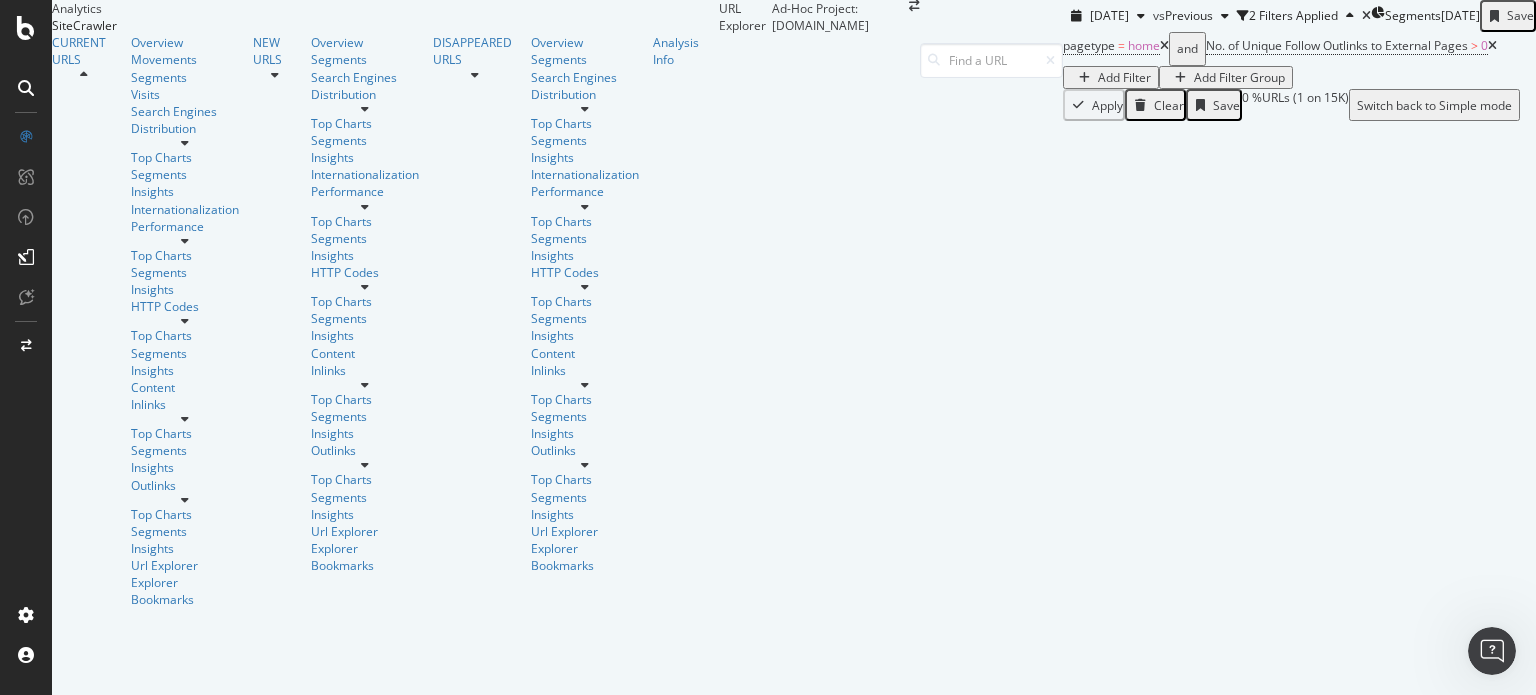 scroll, scrollTop: 173, scrollLeft: 0, axis: vertical 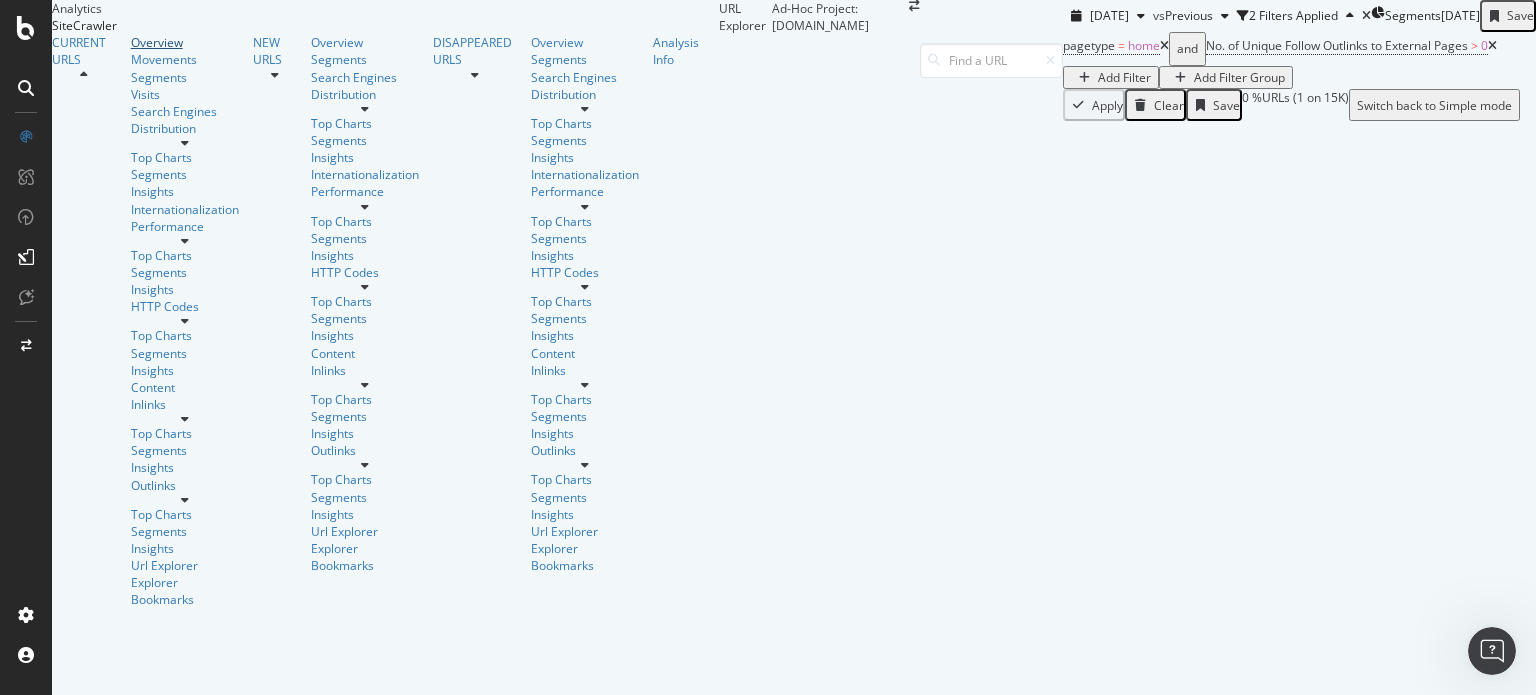 click on "Overview" at bounding box center (185, 42) 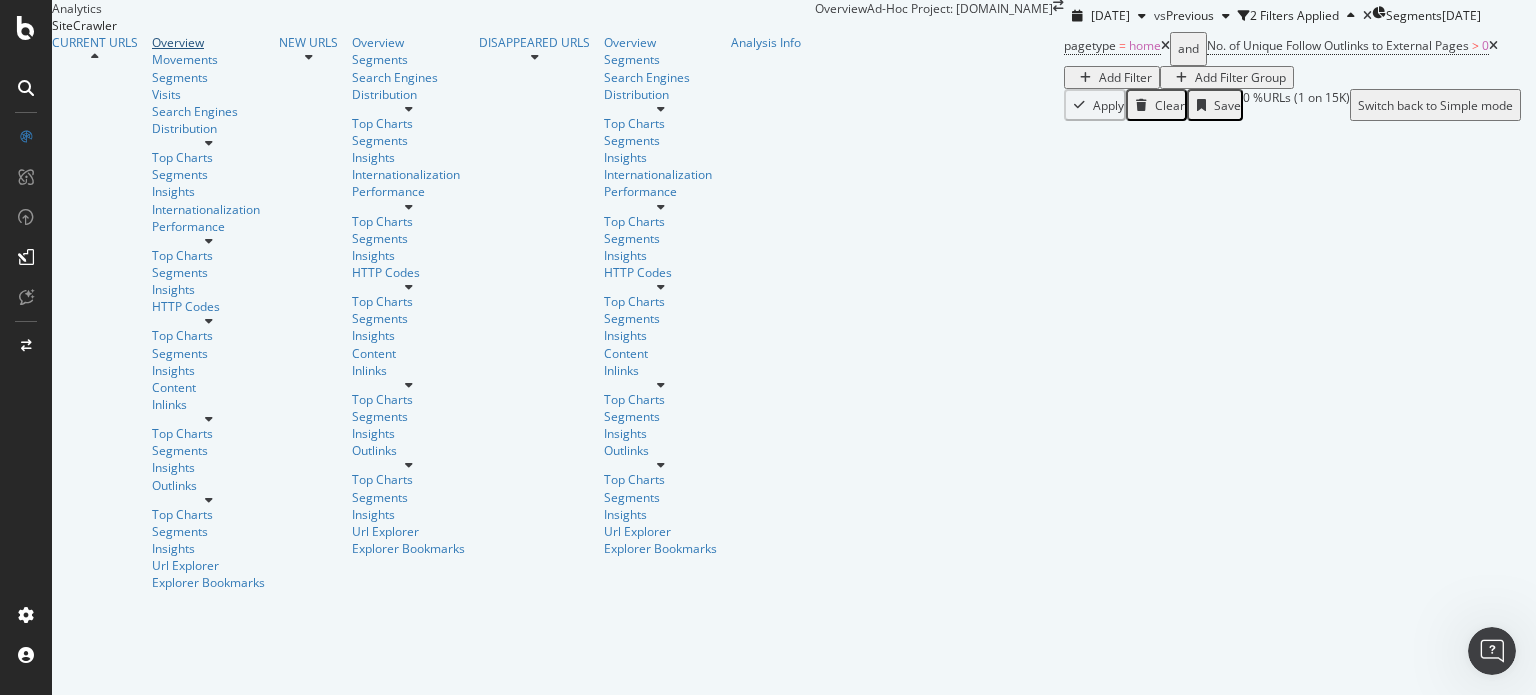 scroll, scrollTop: 0, scrollLeft: 0, axis: both 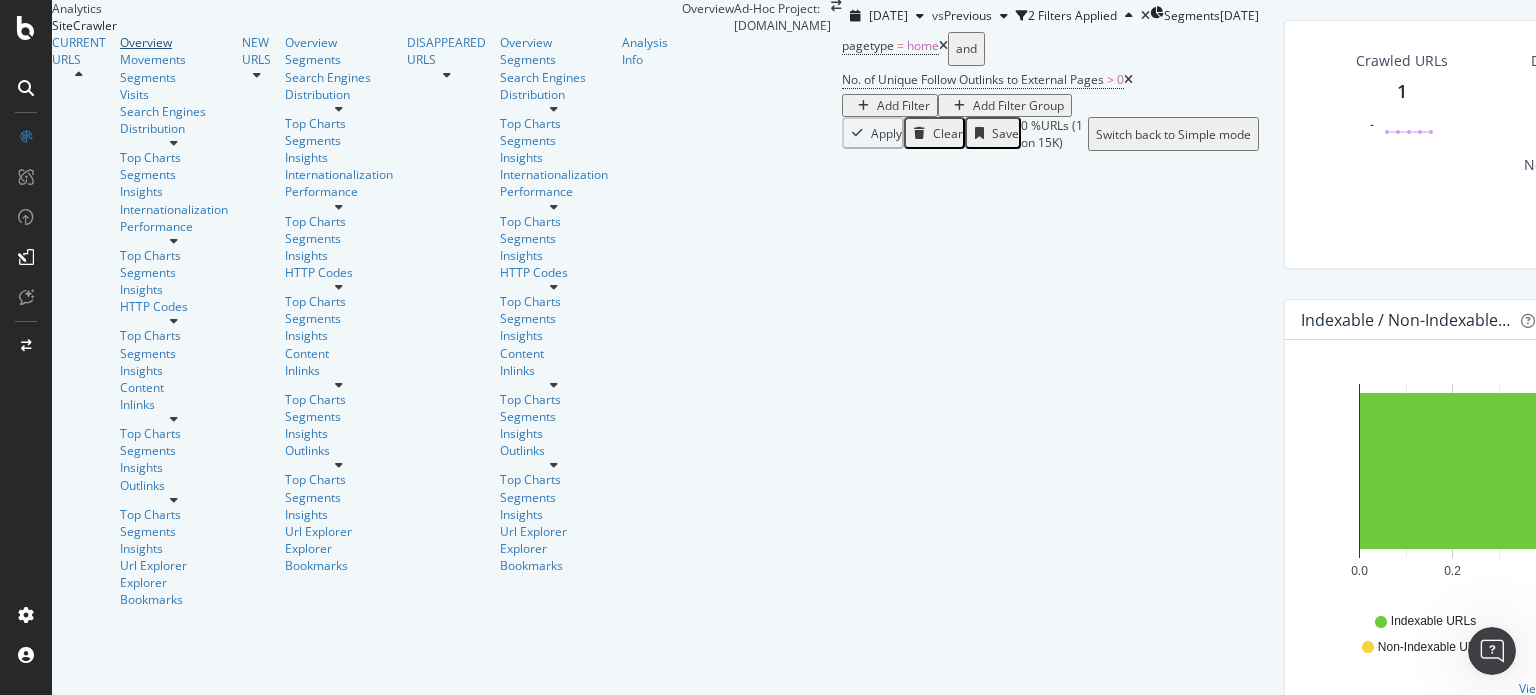 click on "Overview" at bounding box center [174, 42] 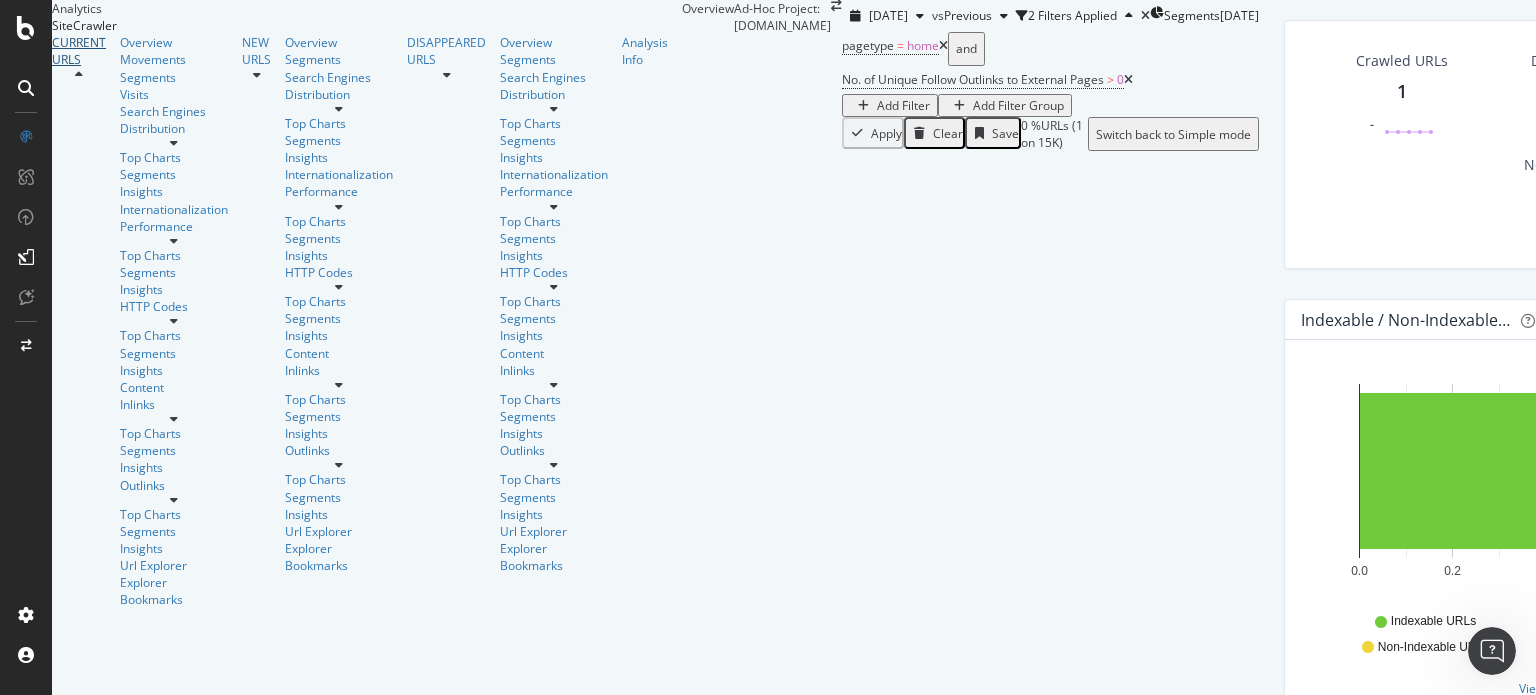 click on "CURRENT URLS" at bounding box center [79, 51] 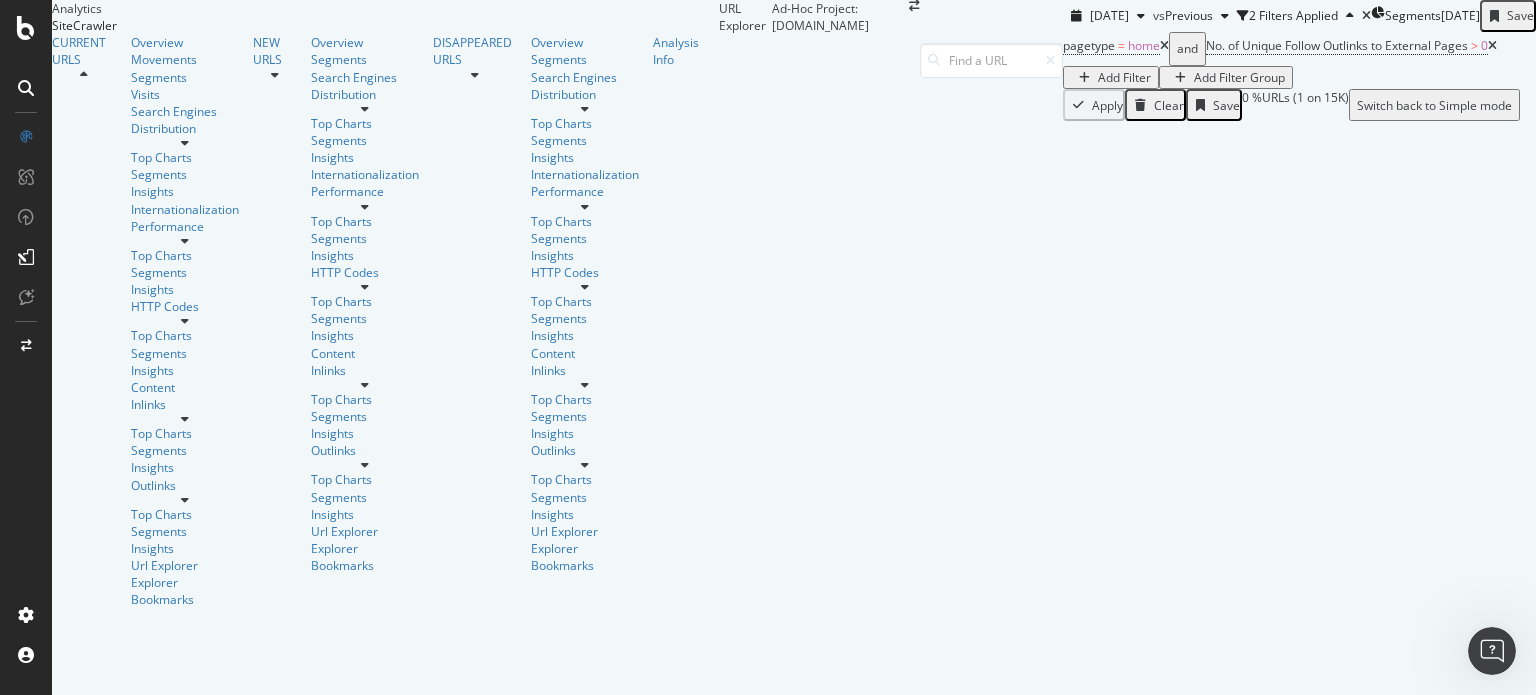 scroll, scrollTop: 0, scrollLeft: 0, axis: both 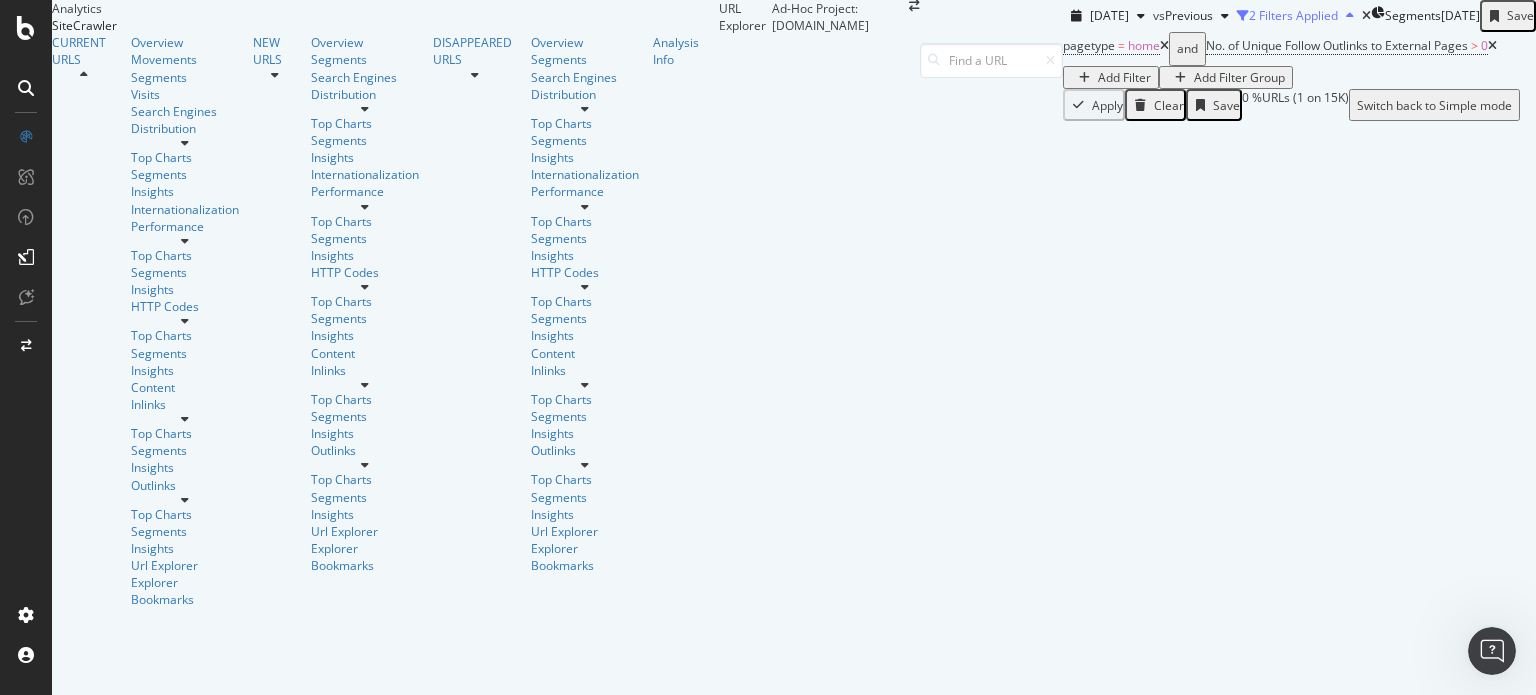 click on "2 Filters Applied" at bounding box center [1293, 15] 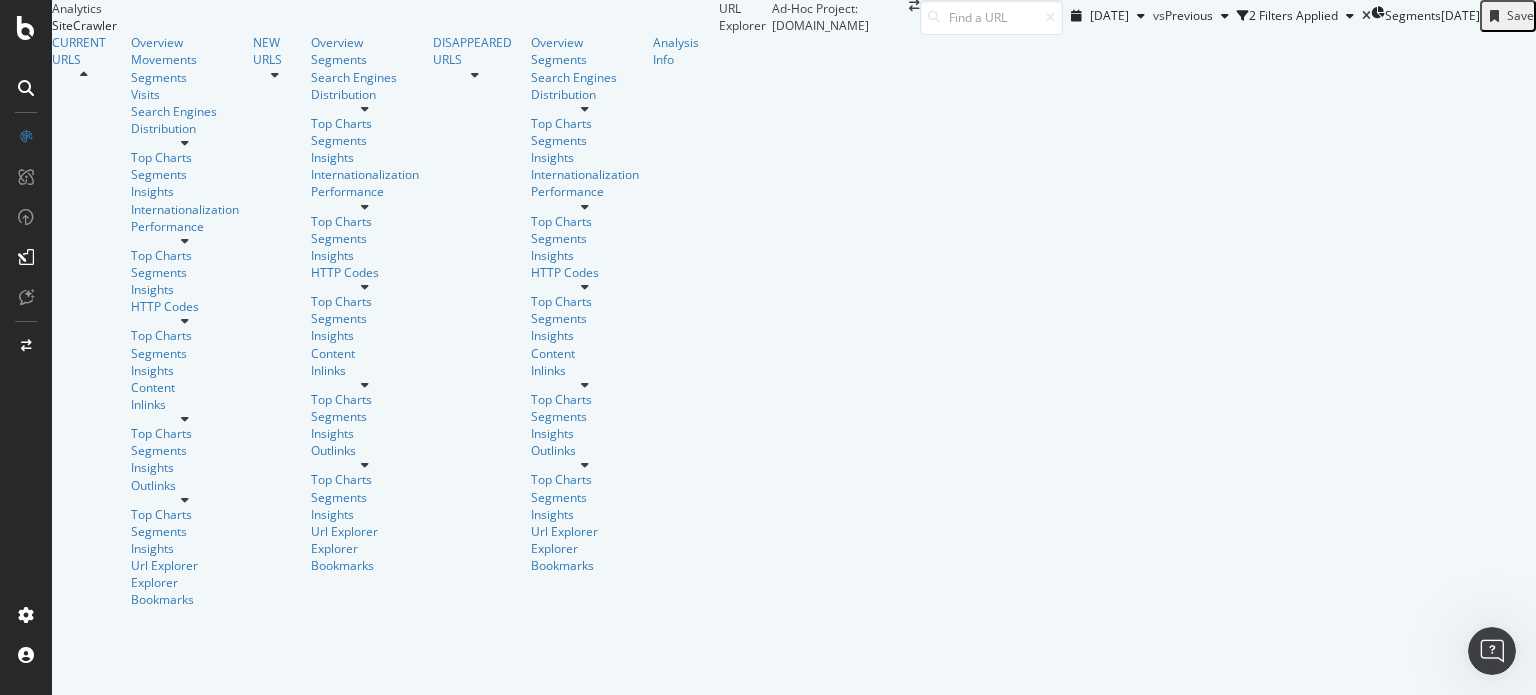 scroll, scrollTop: 80, scrollLeft: 0, axis: vertical 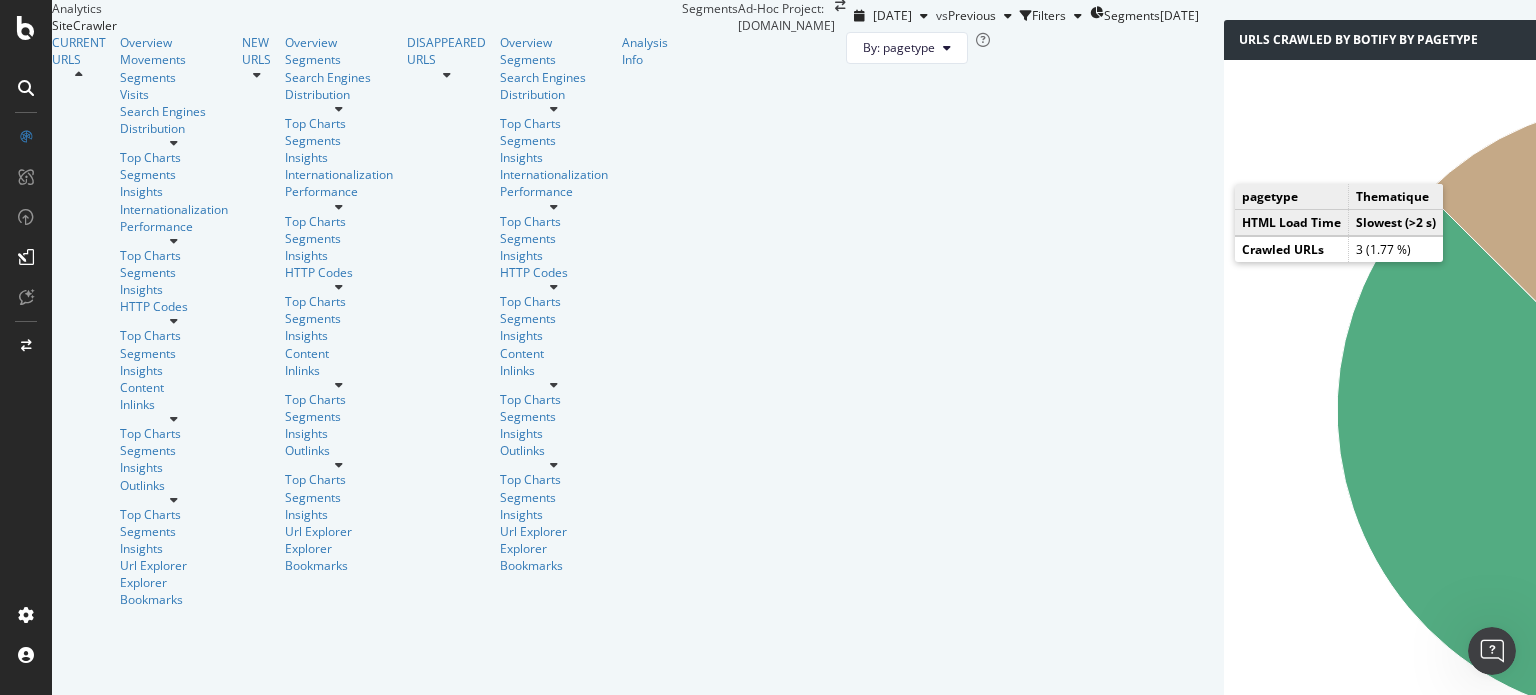 click 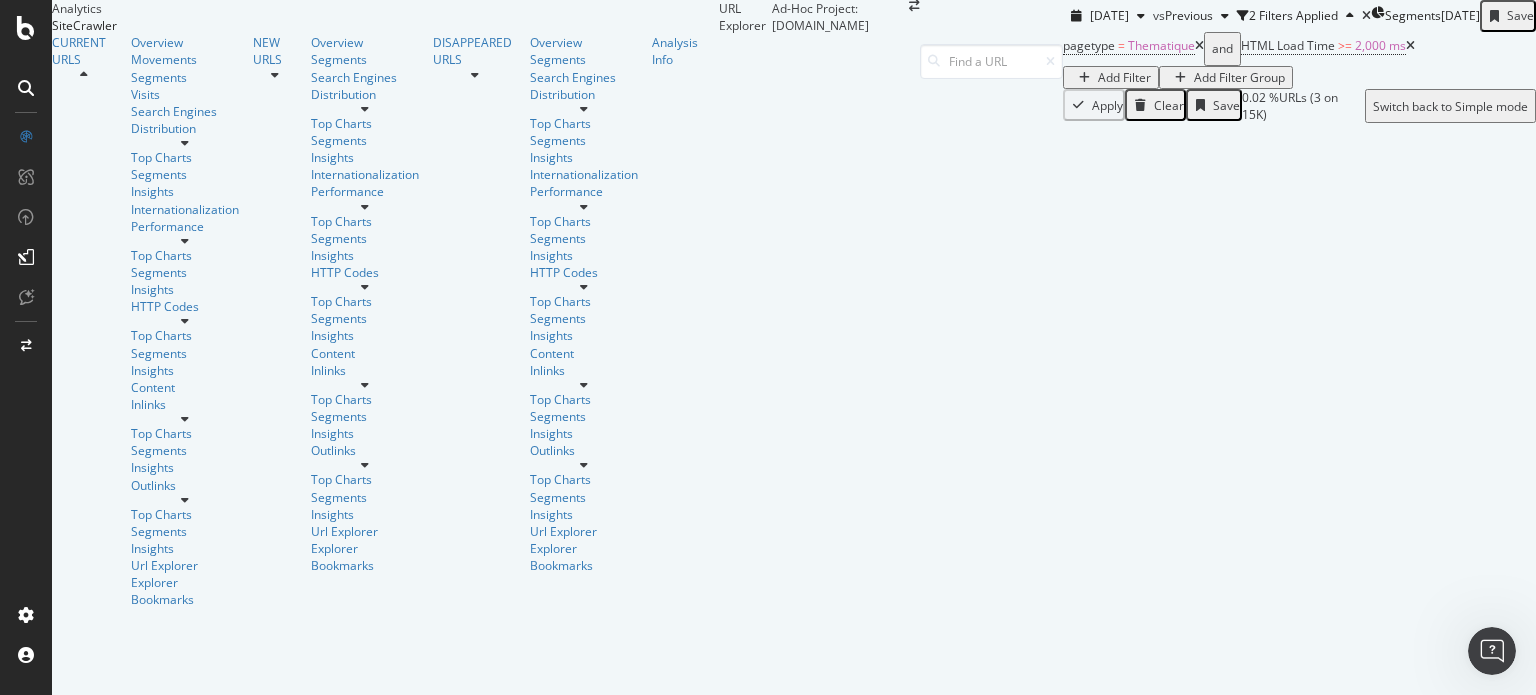 scroll, scrollTop: 223, scrollLeft: 0, axis: vertical 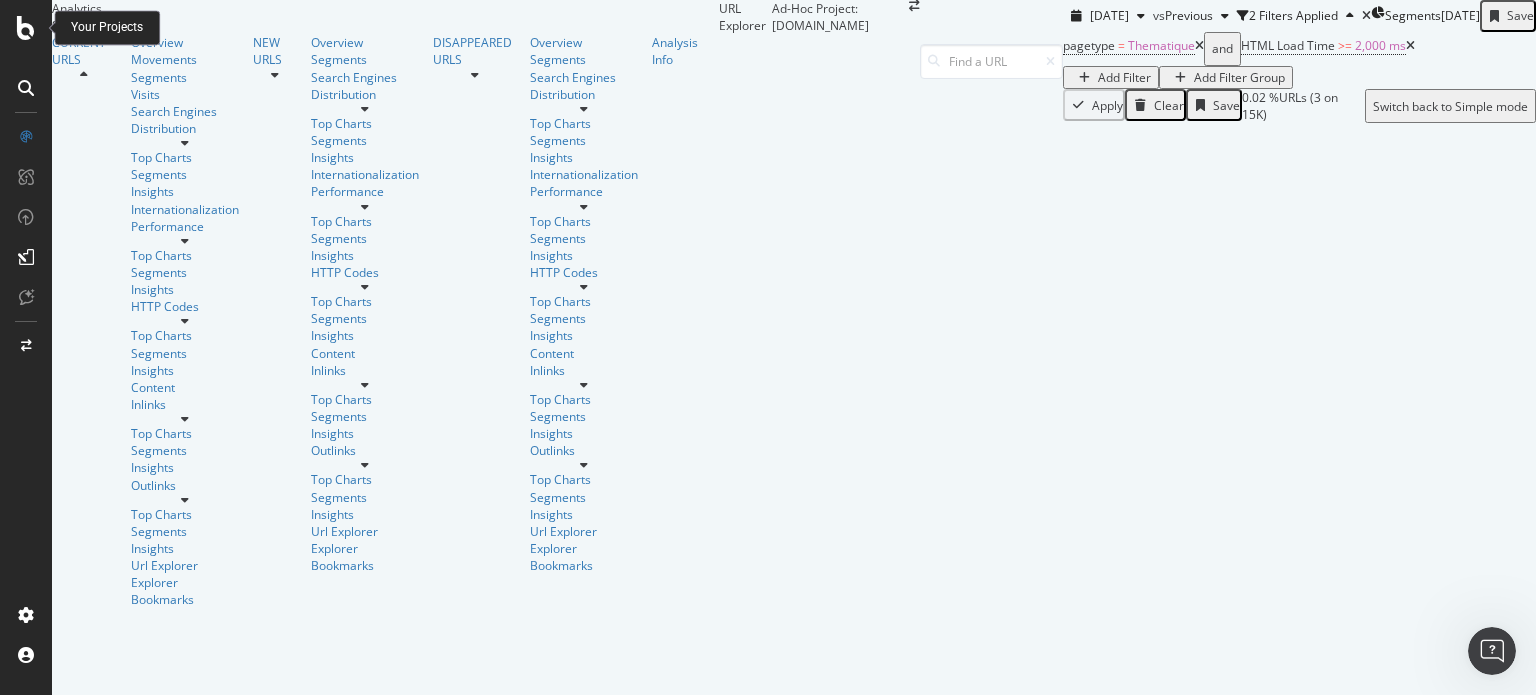 click at bounding box center (26, 28) 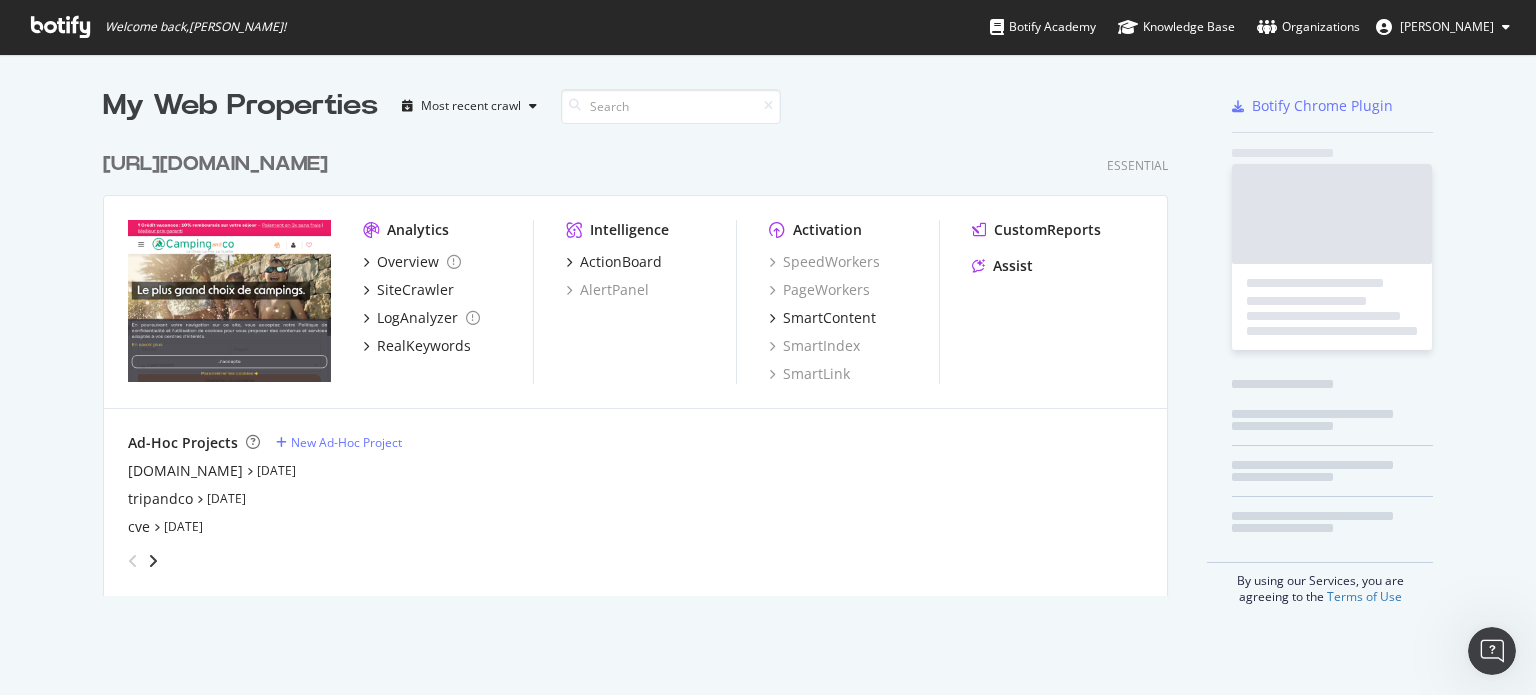 scroll, scrollTop: 16, scrollLeft: 16, axis: both 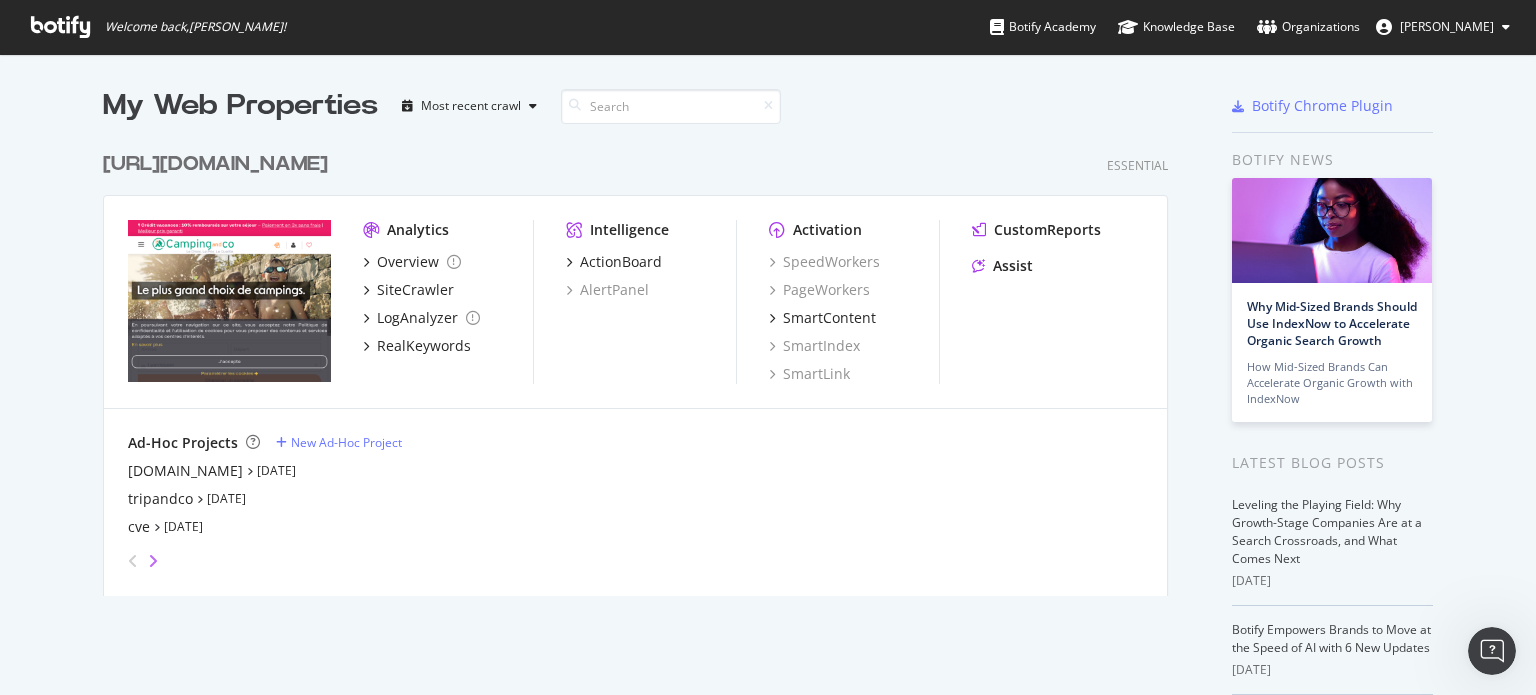 click at bounding box center (153, 561) 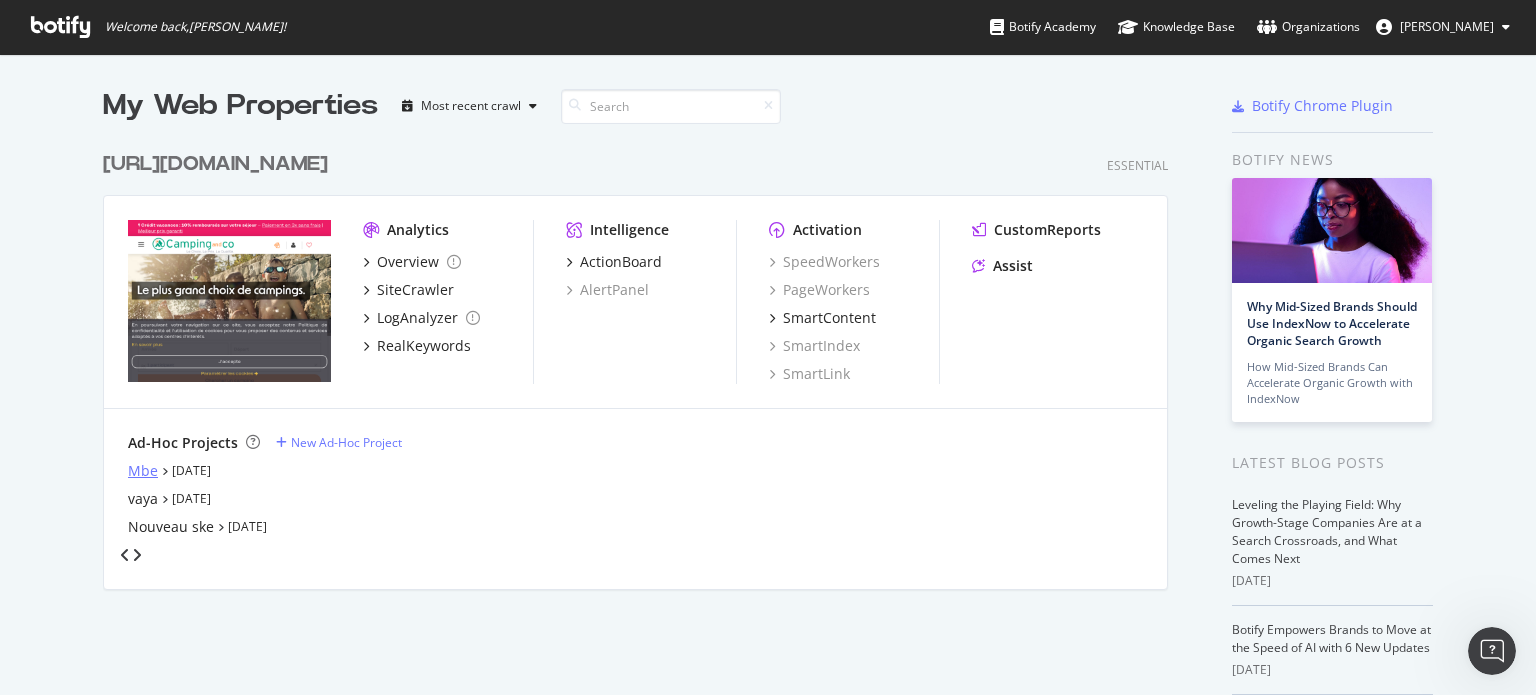 click on "Mbe" at bounding box center (143, 471) 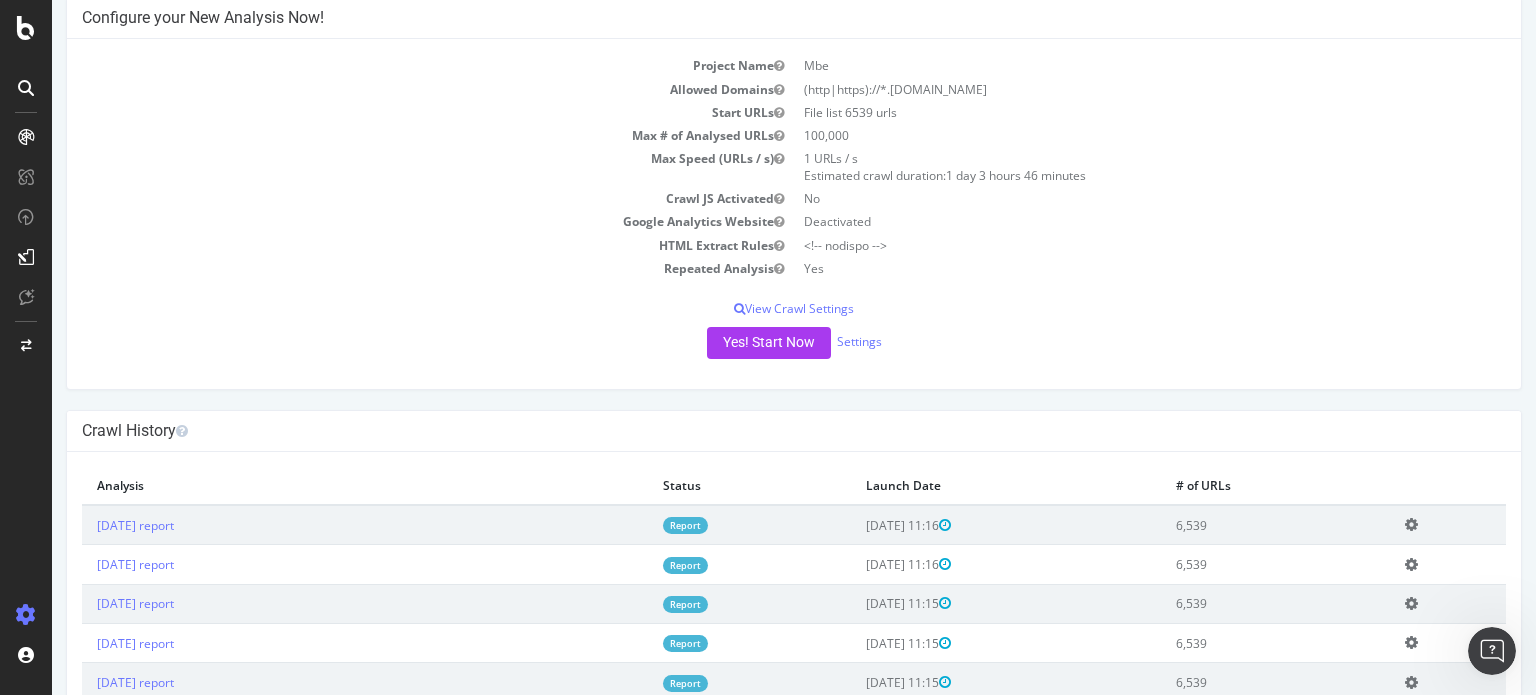 scroll, scrollTop: 400, scrollLeft: 0, axis: vertical 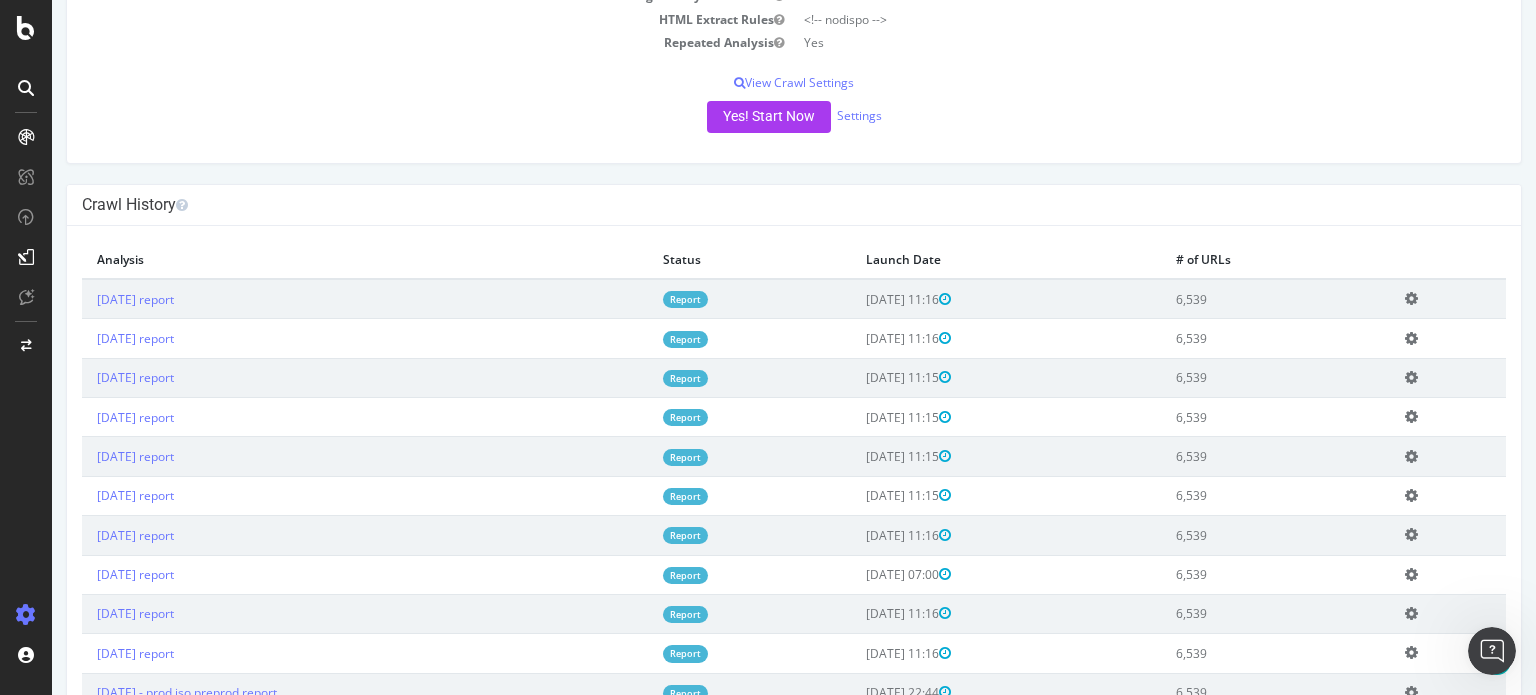 click on "Report" at bounding box center (685, 299) 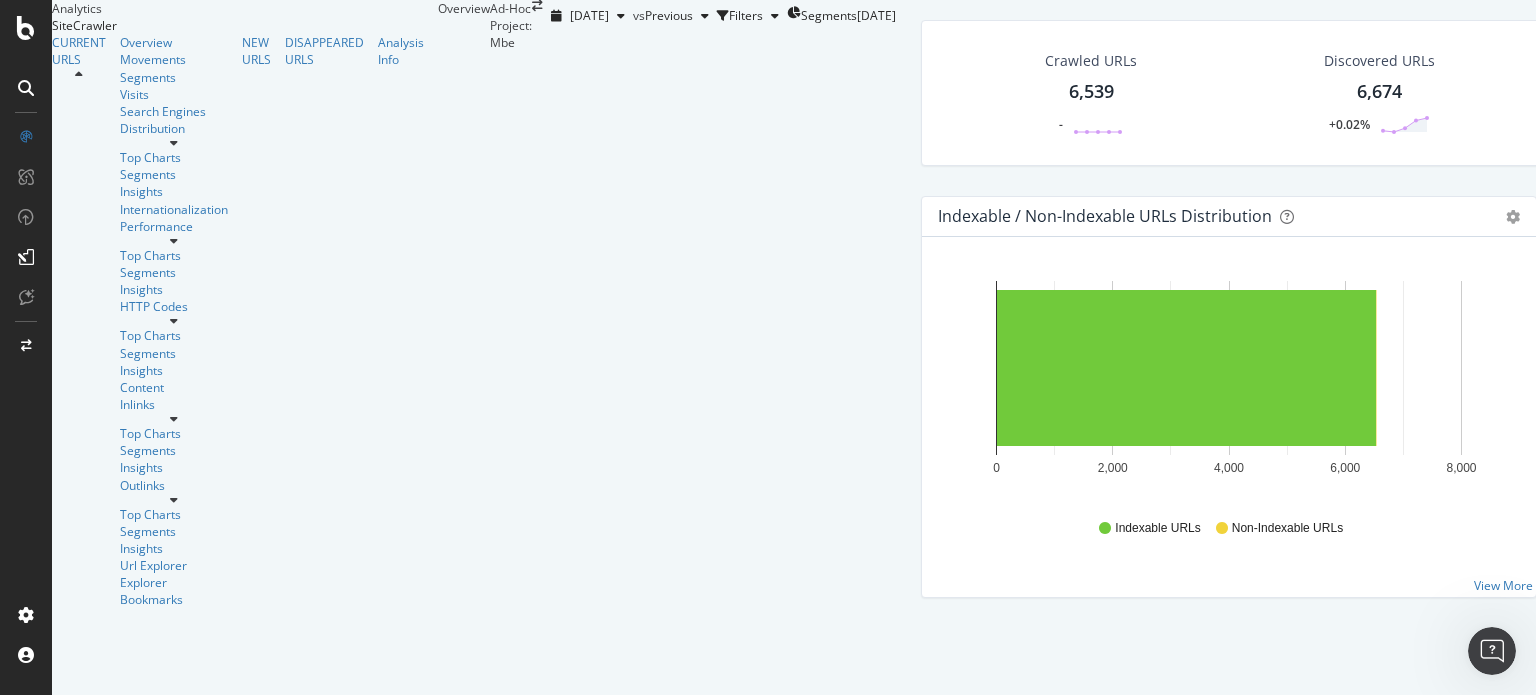 click on "Non-Indexable URLs" at bounding box center [1639, 348] 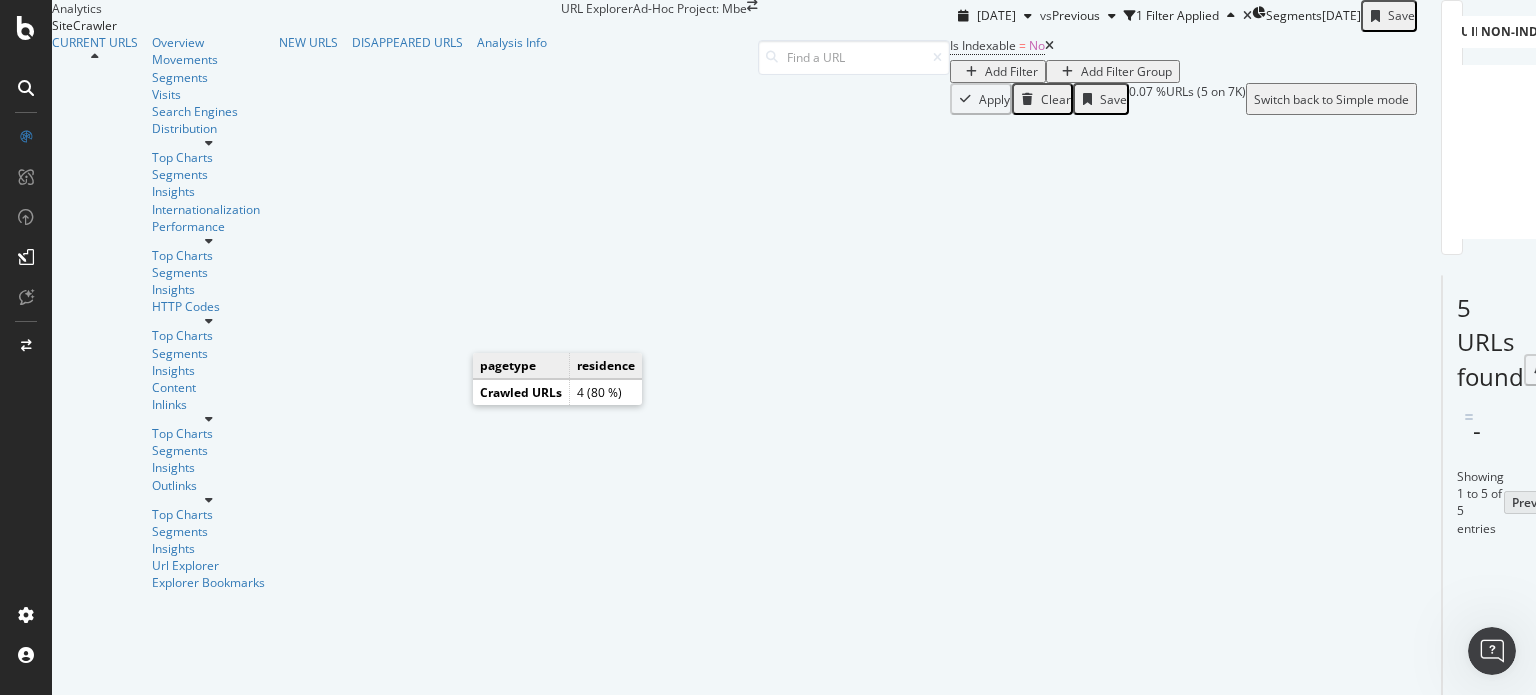 scroll, scrollTop: 0, scrollLeft: 0, axis: both 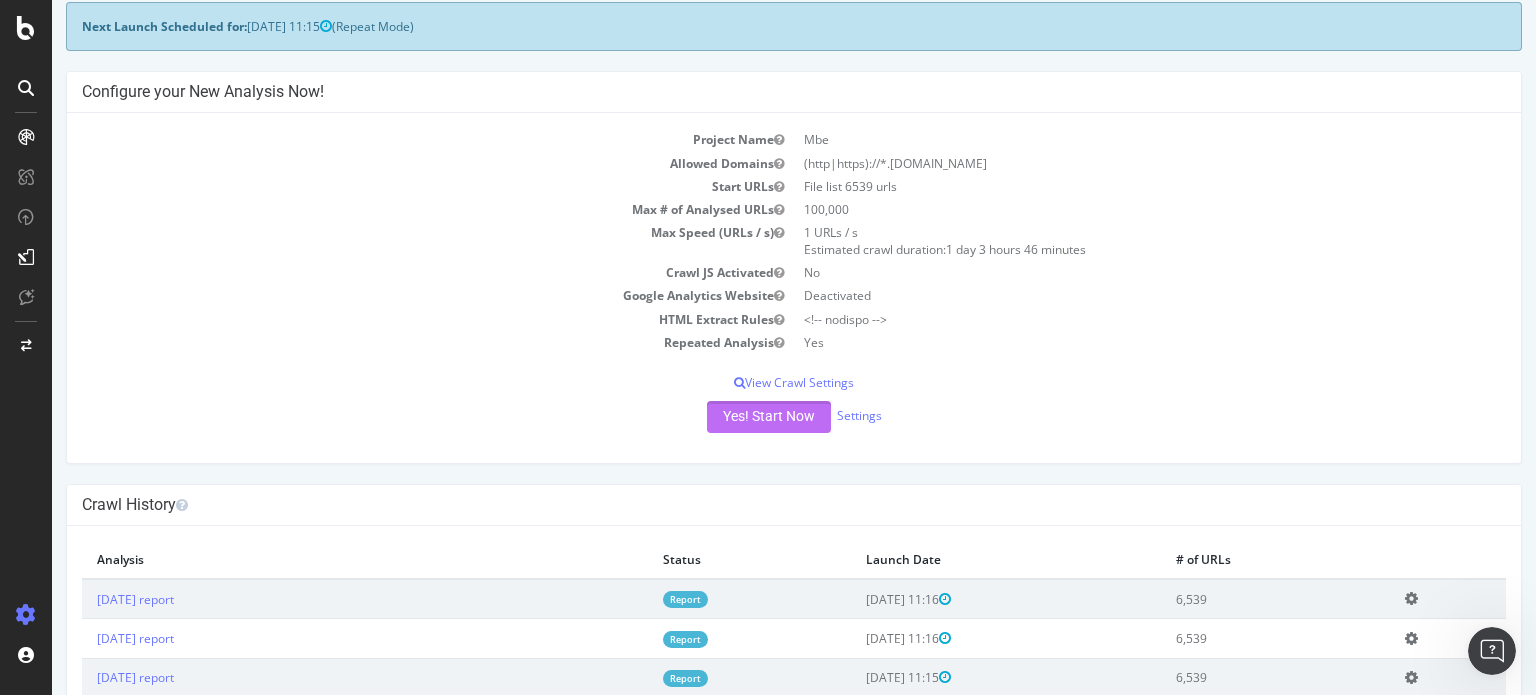 click on "Yes! Start Now" at bounding box center (769, 417) 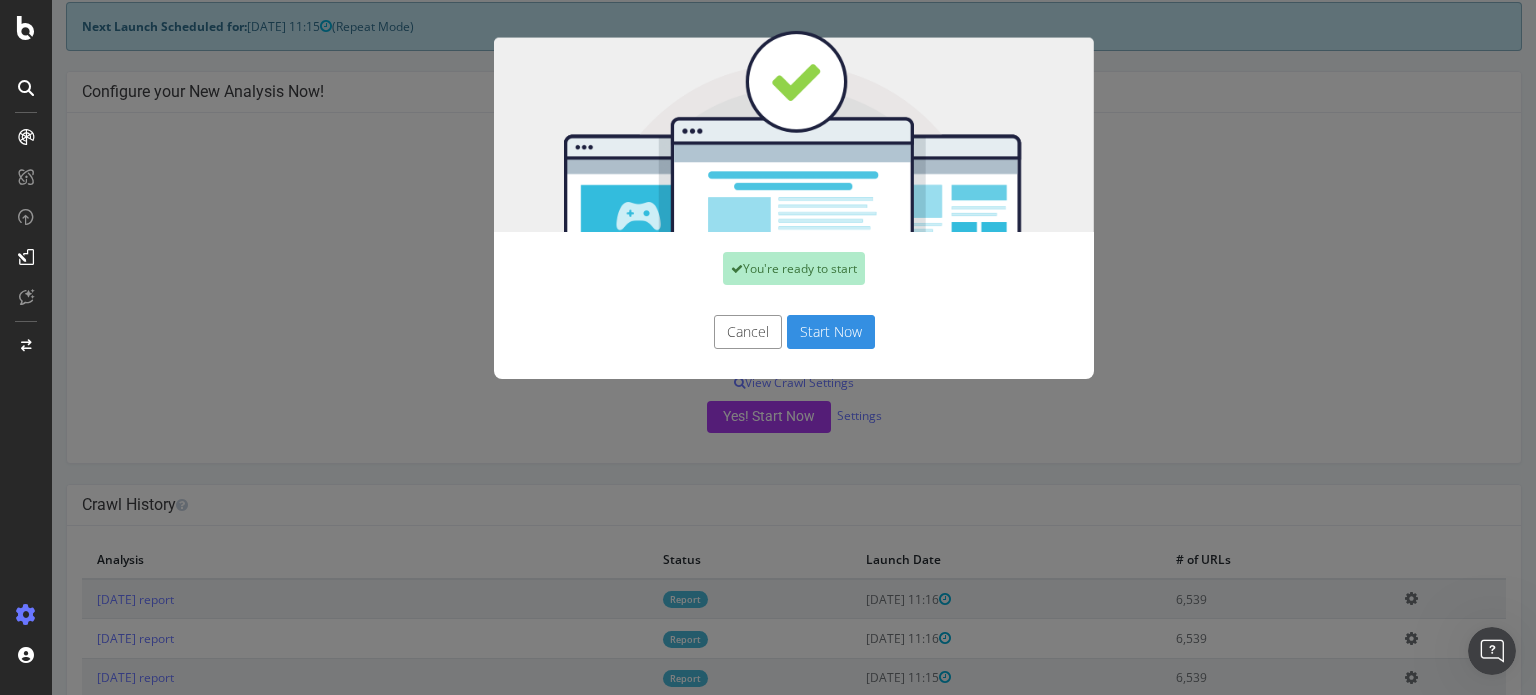 click on "Start Now" at bounding box center (831, 332) 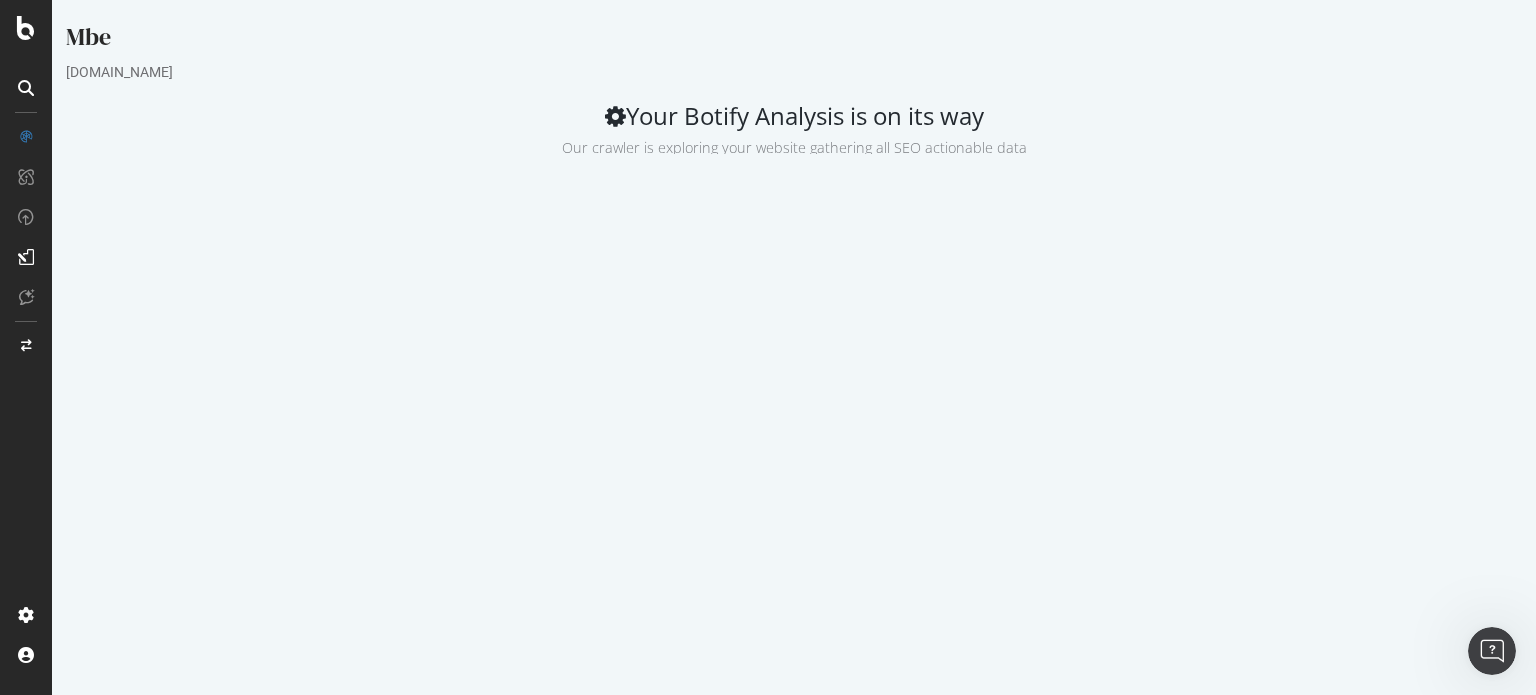 scroll, scrollTop: 0, scrollLeft: 0, axis: both 